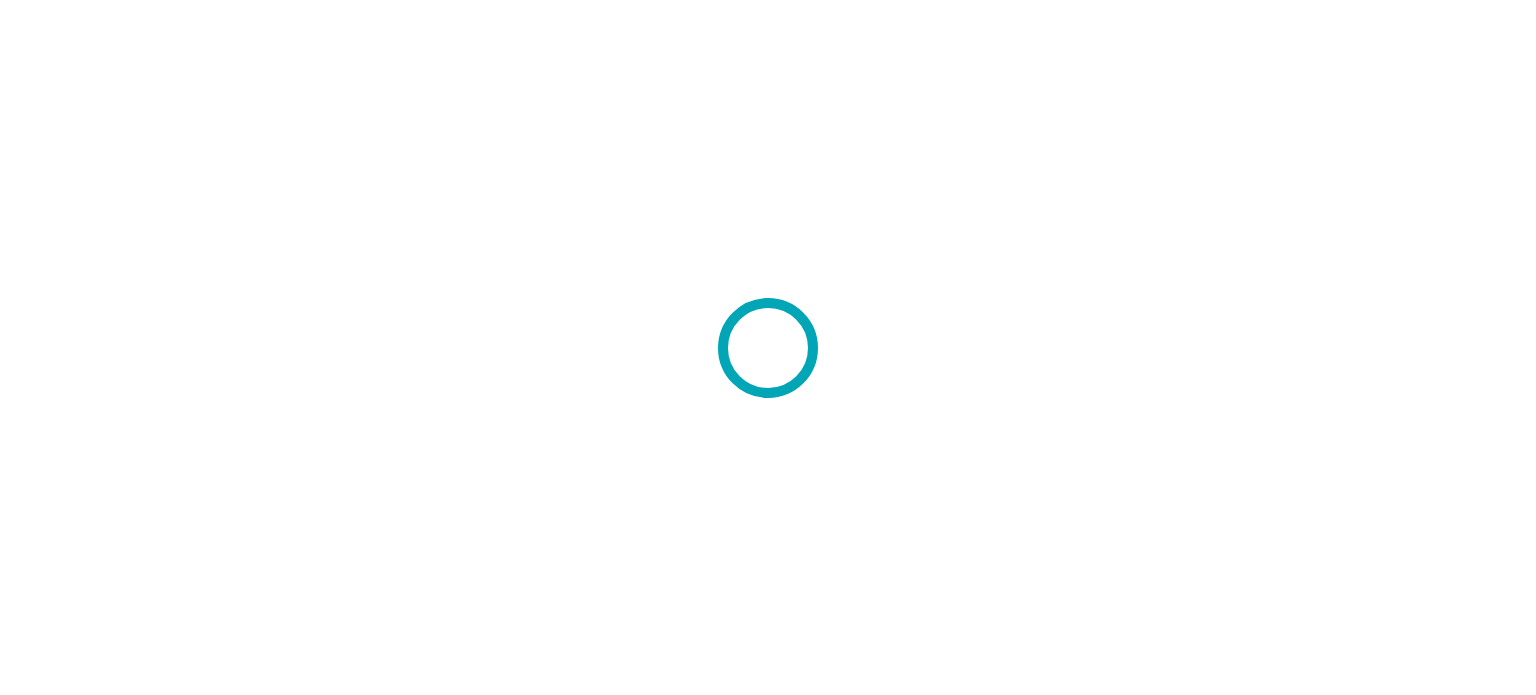 scroll, scrollTop: 0, scrollLeft: 0, axis: both 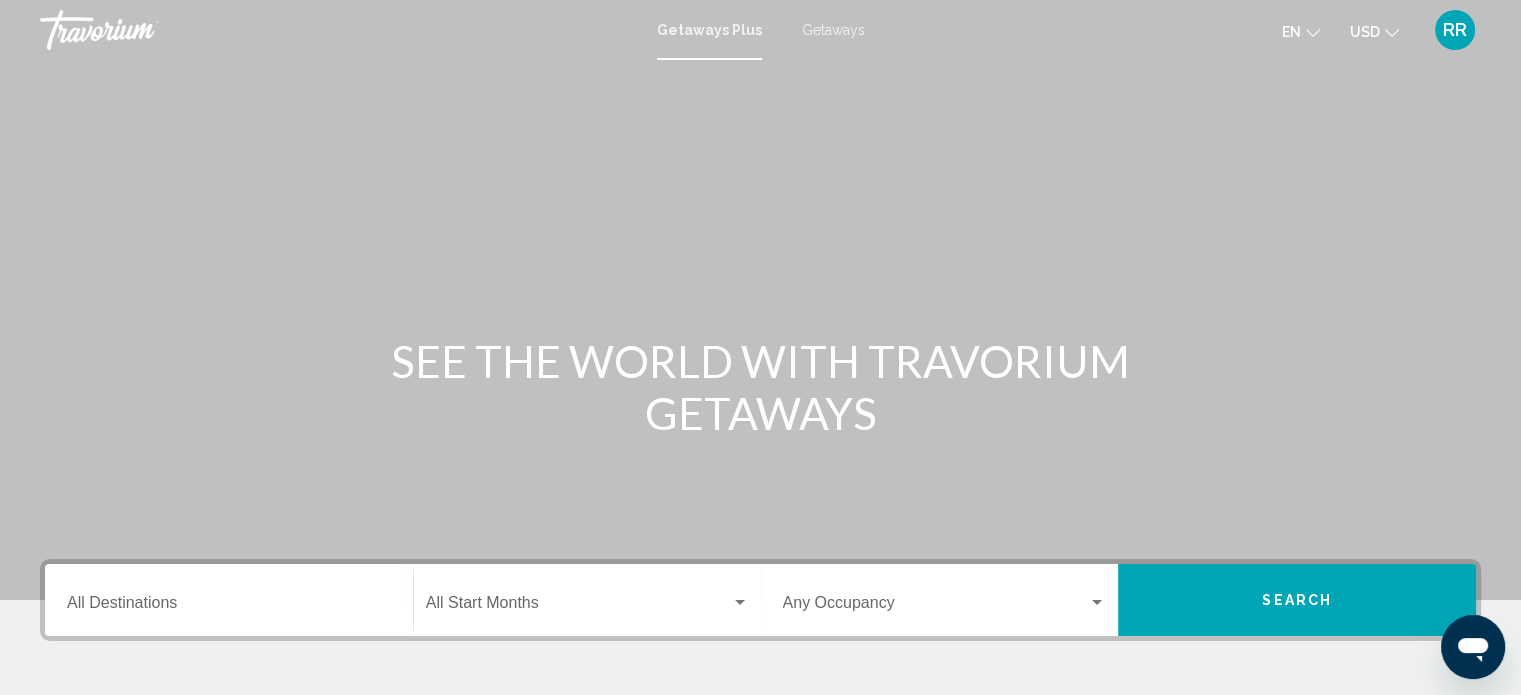 click on "Destination All Destinations" at bounding box center (229, 607) 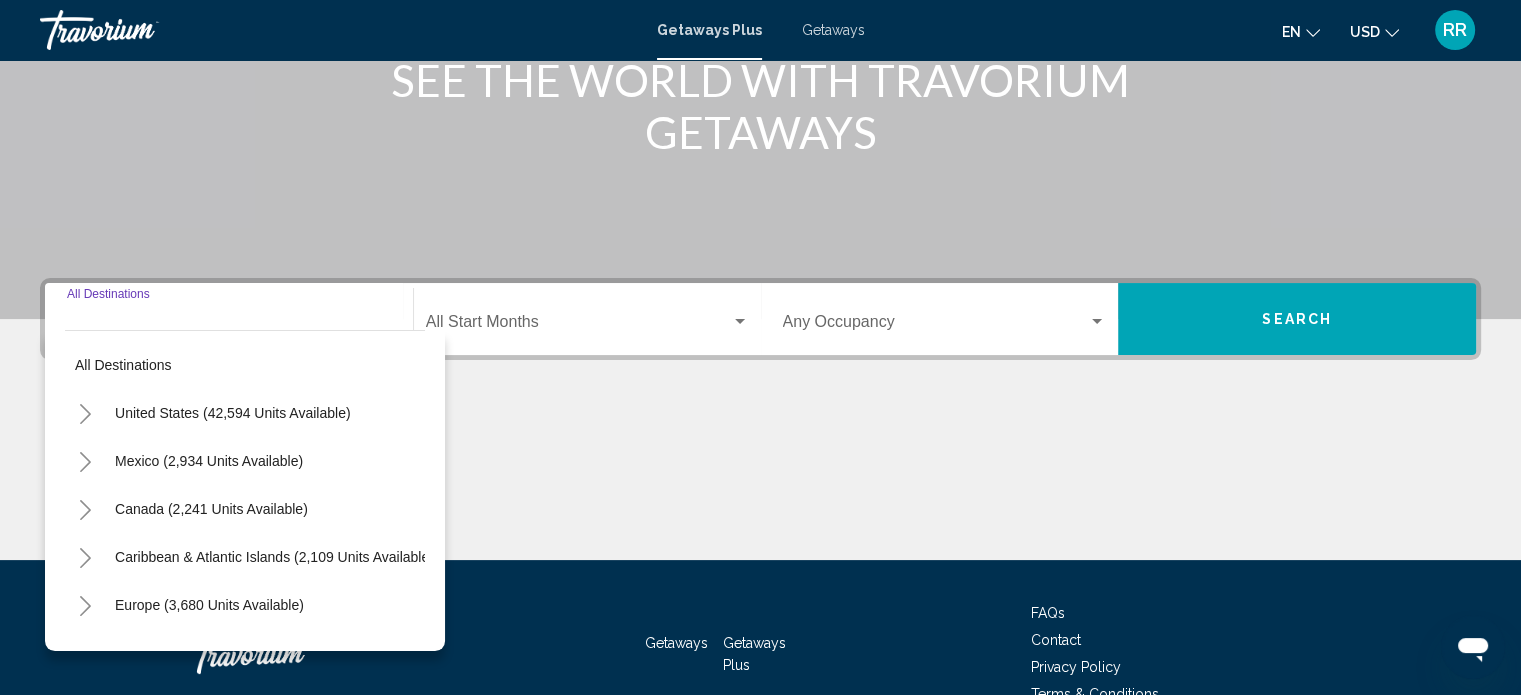 scroll, scrollTop: 390, scrollLeft: 0, axis: vertical 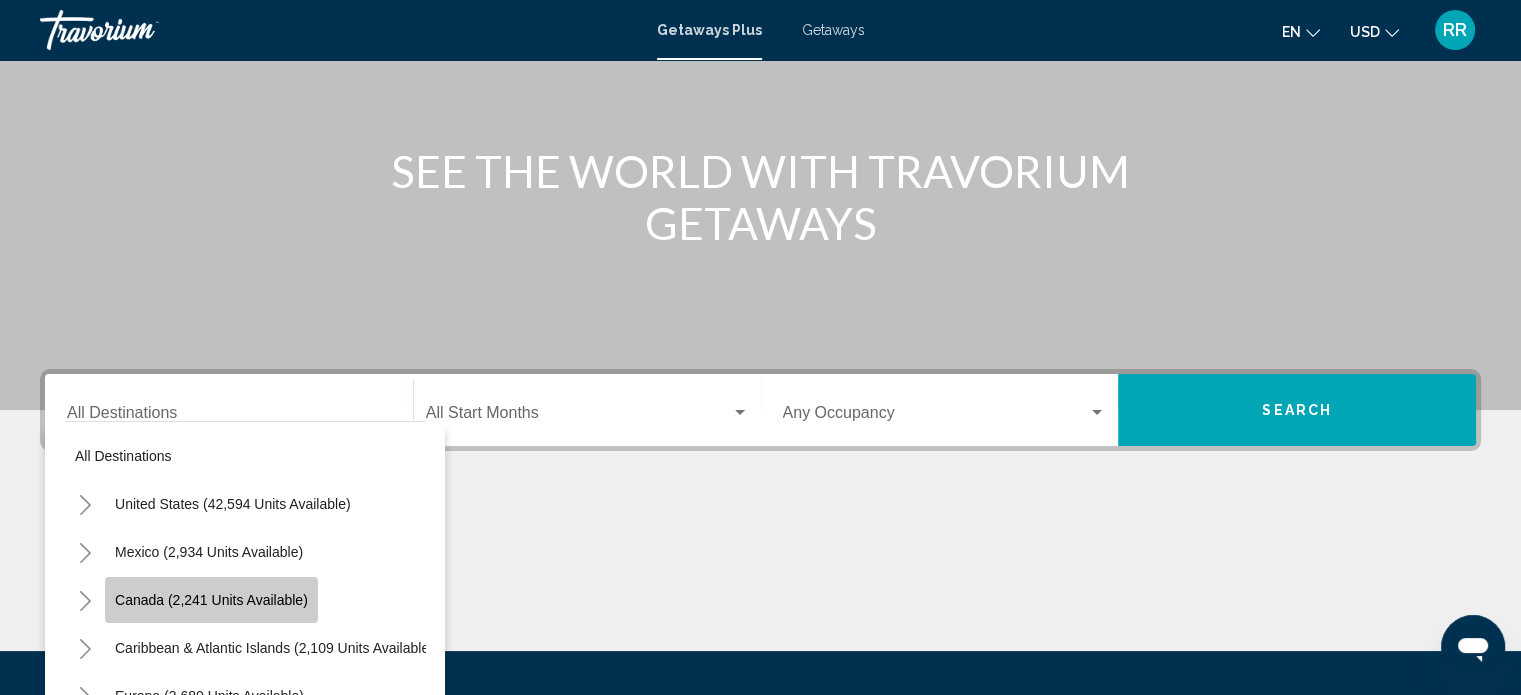 click on "Canada (2,241 units available)" 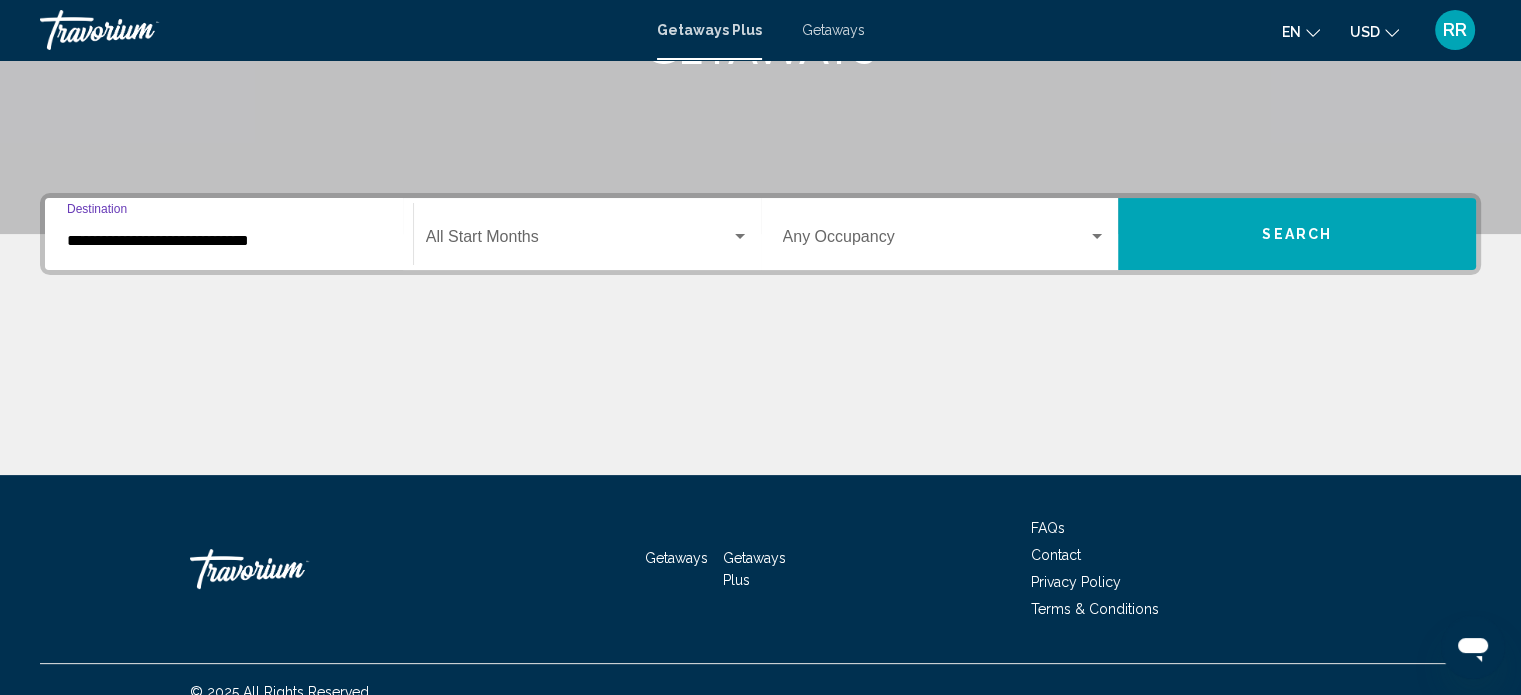 scroll, scrollTop: 390, scrollLeft: 0, axis: vertical 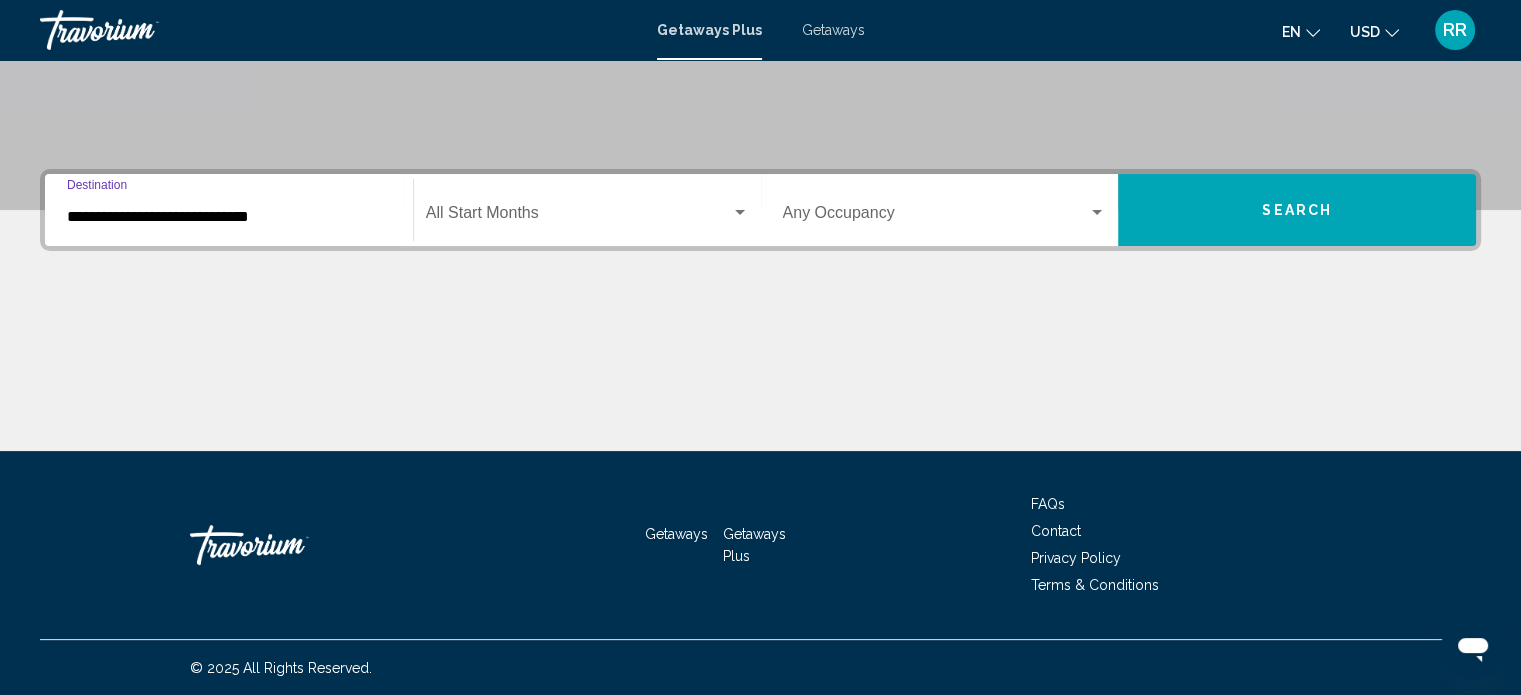 click at bounding box center (578, 217) 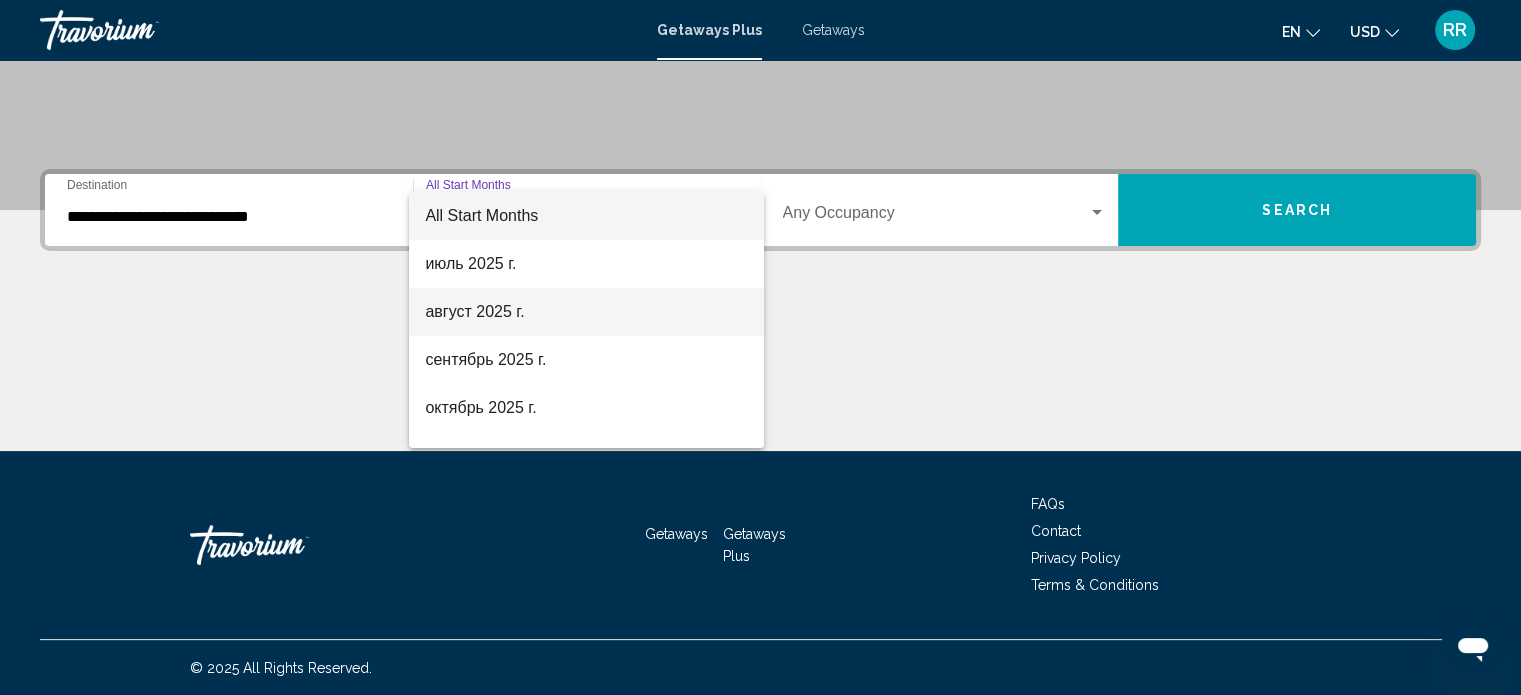 click on "август 2025 г." at bounding box center [586, 312] 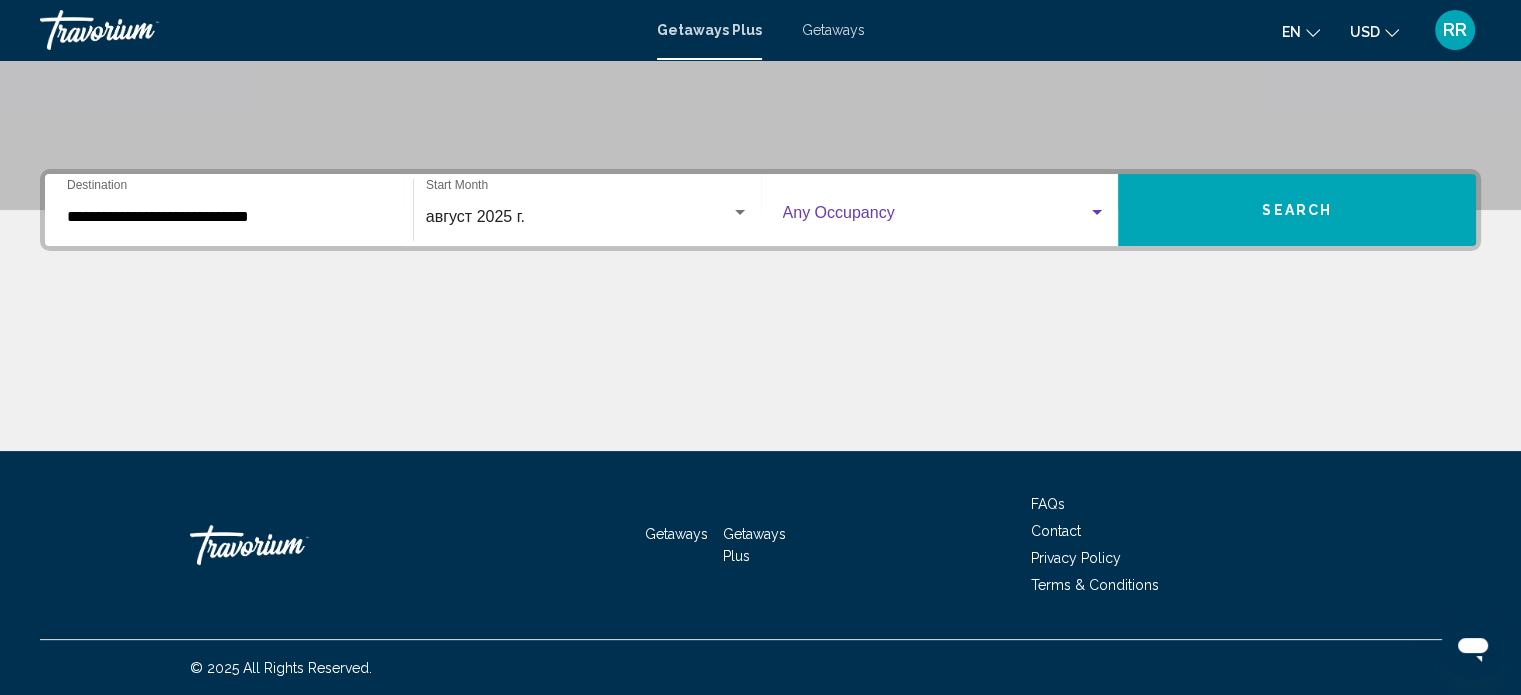 click at bounding box center (936, 217) 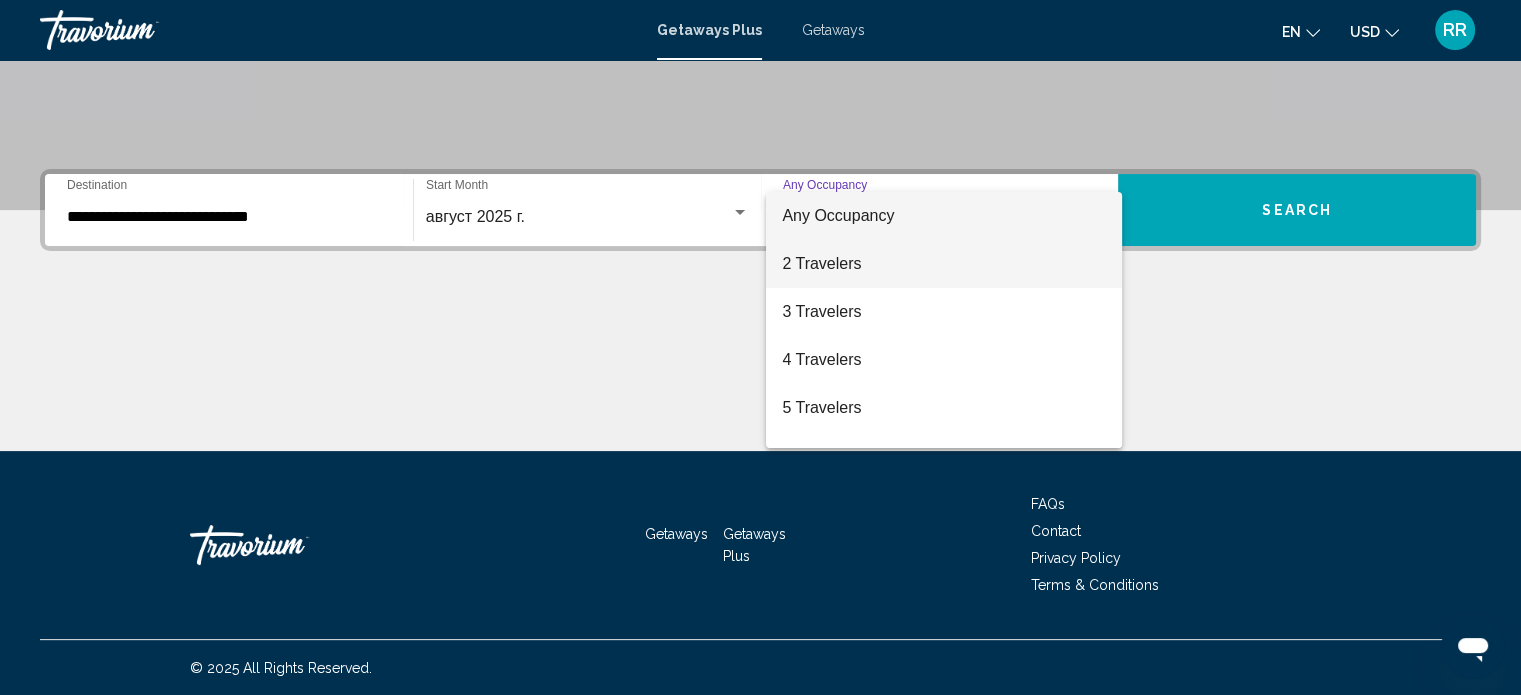 click on "2 Travelers" at bounding box center [944, 264] 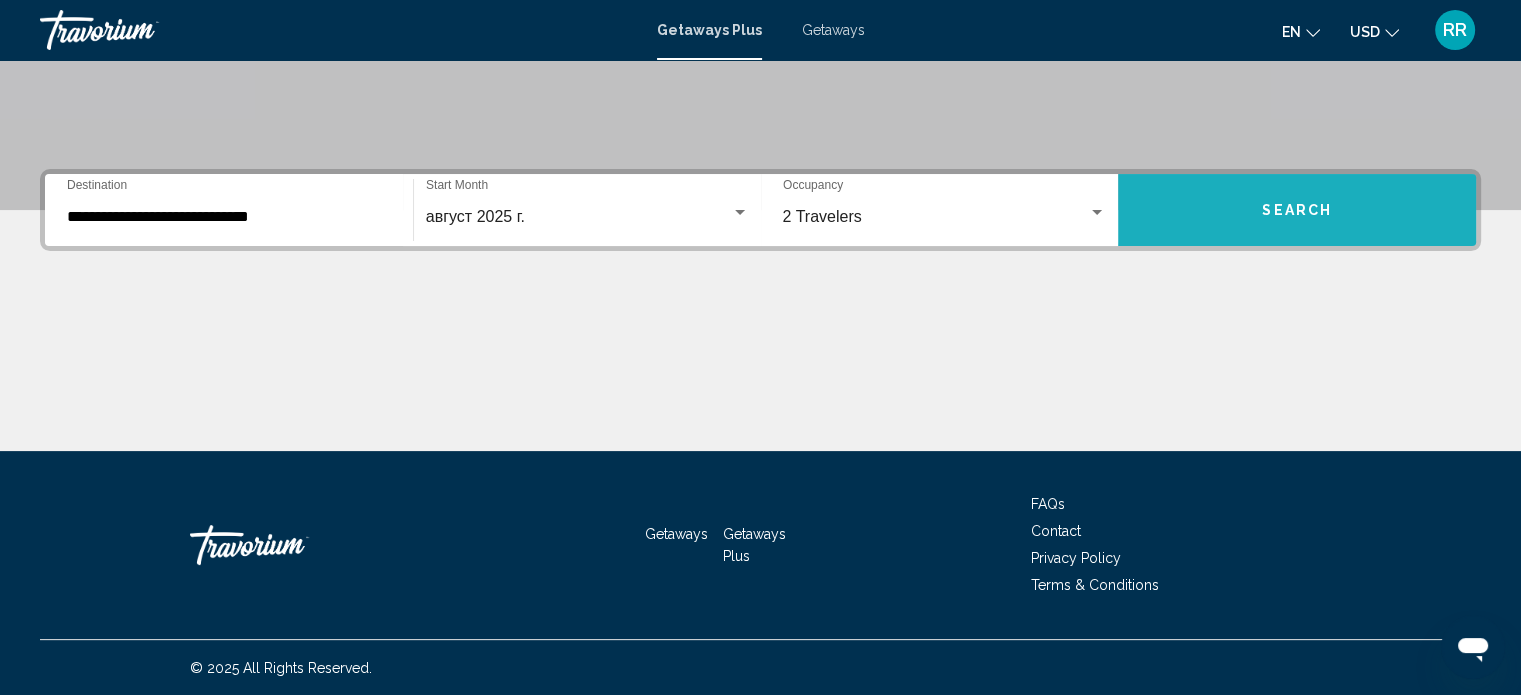 click on "Search" at bounding box center (1297, 211) 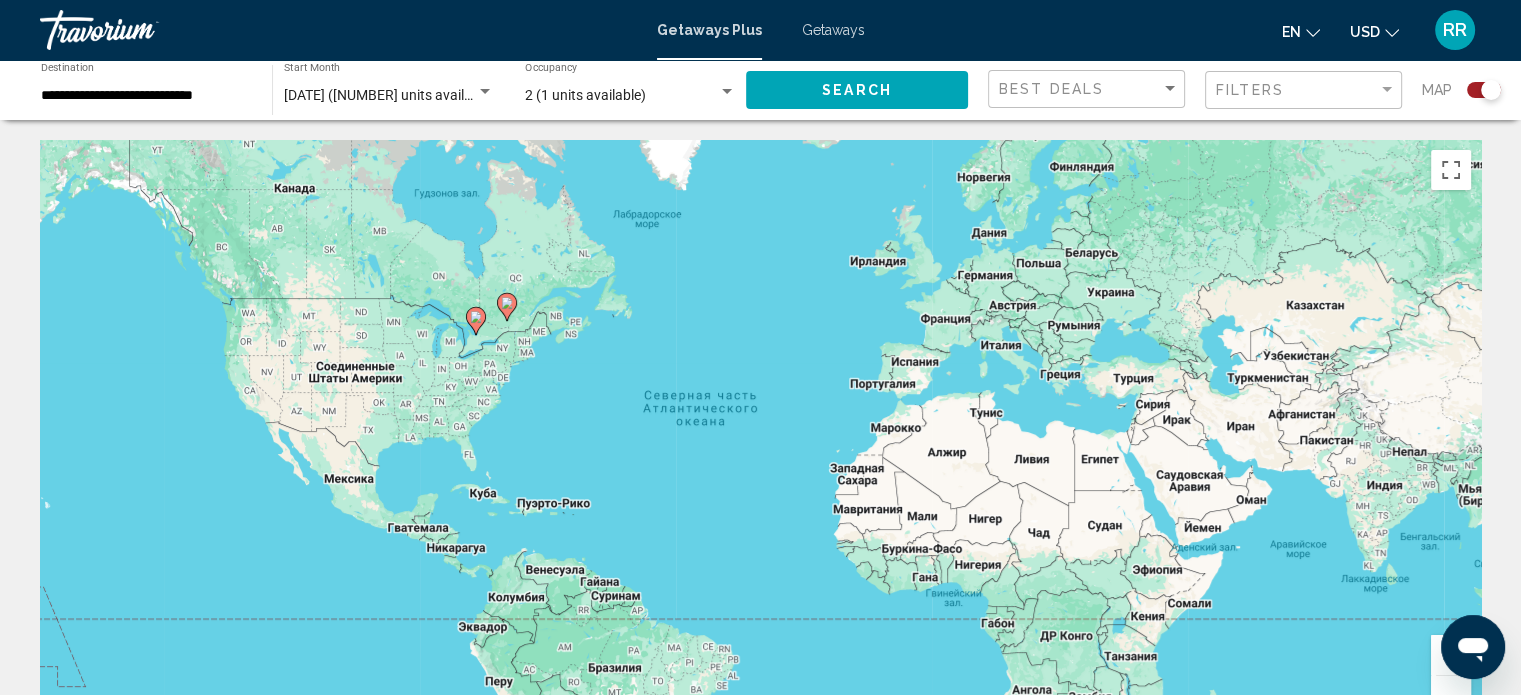 click 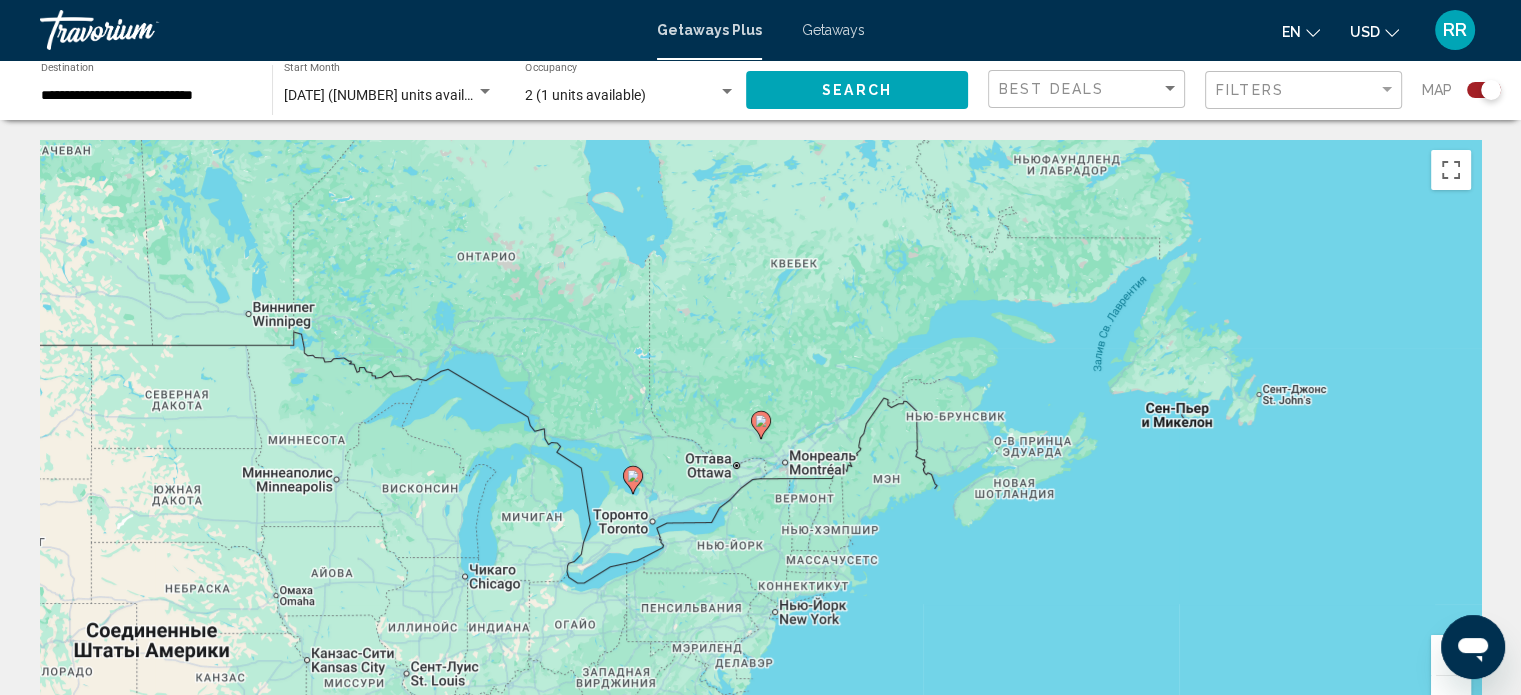 click 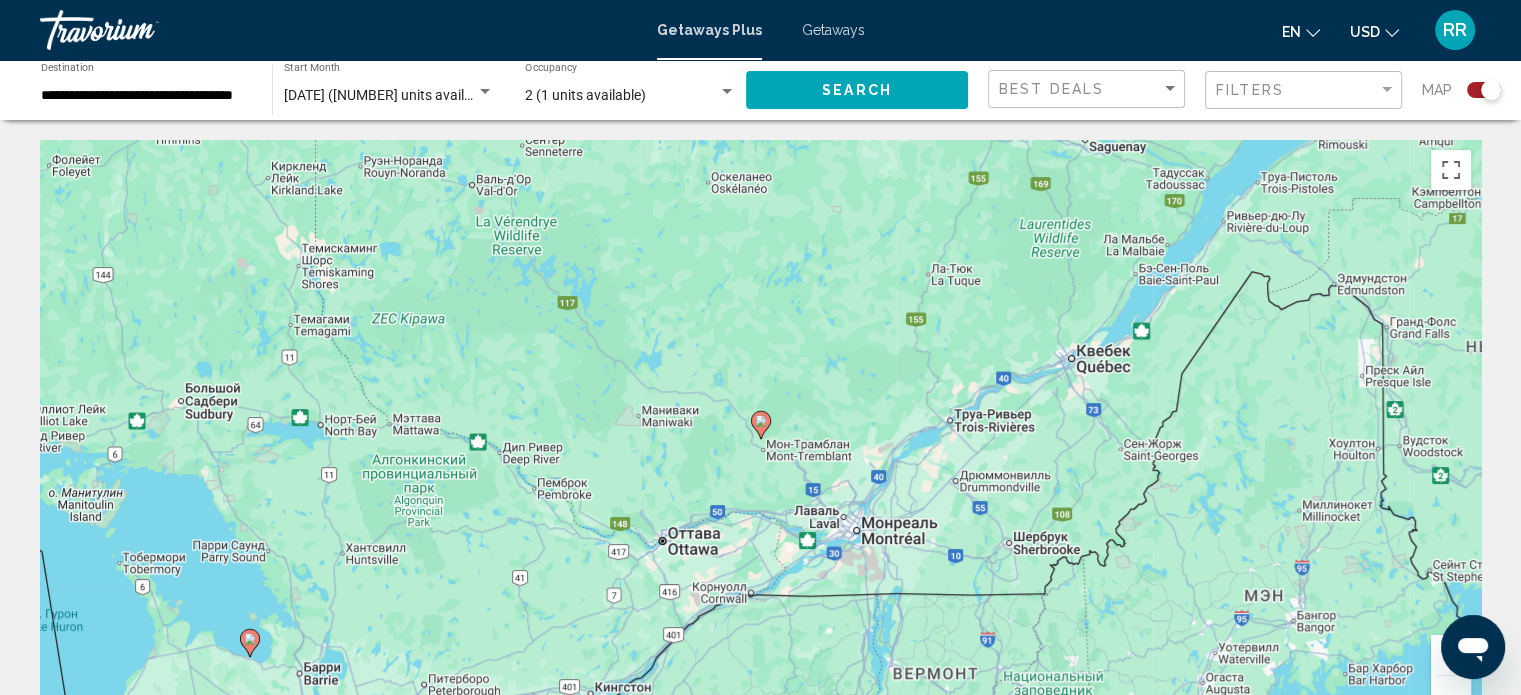 click 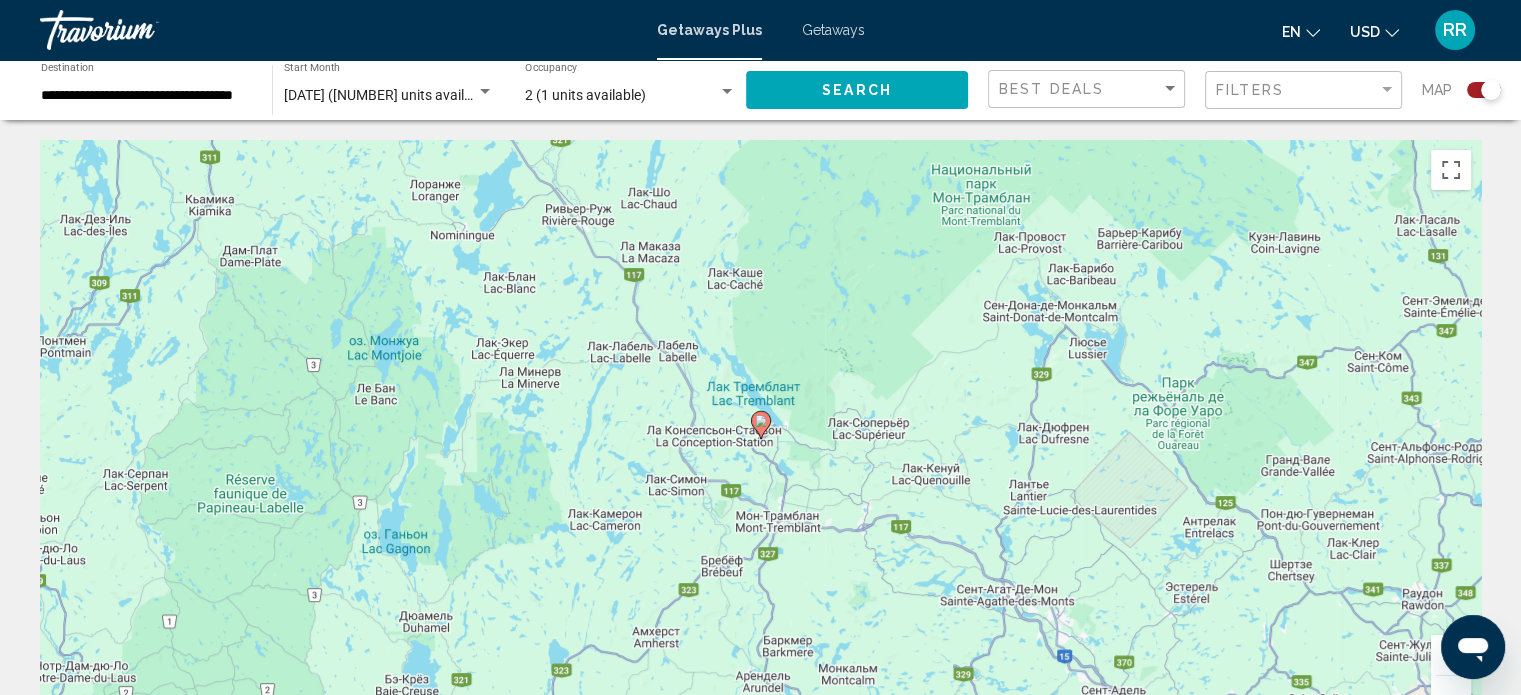 click 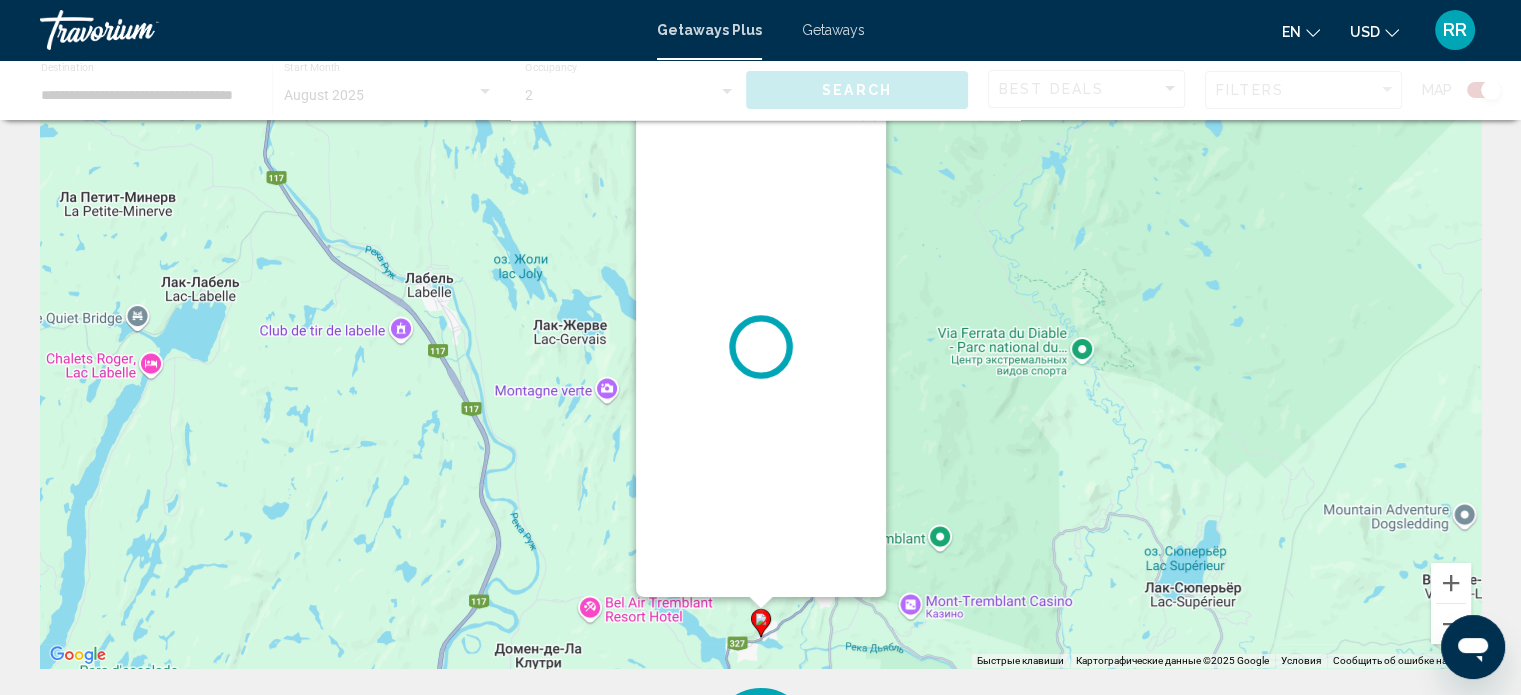 scroll, scrollTop: 100, scrollLeft: 0, axis: vertical 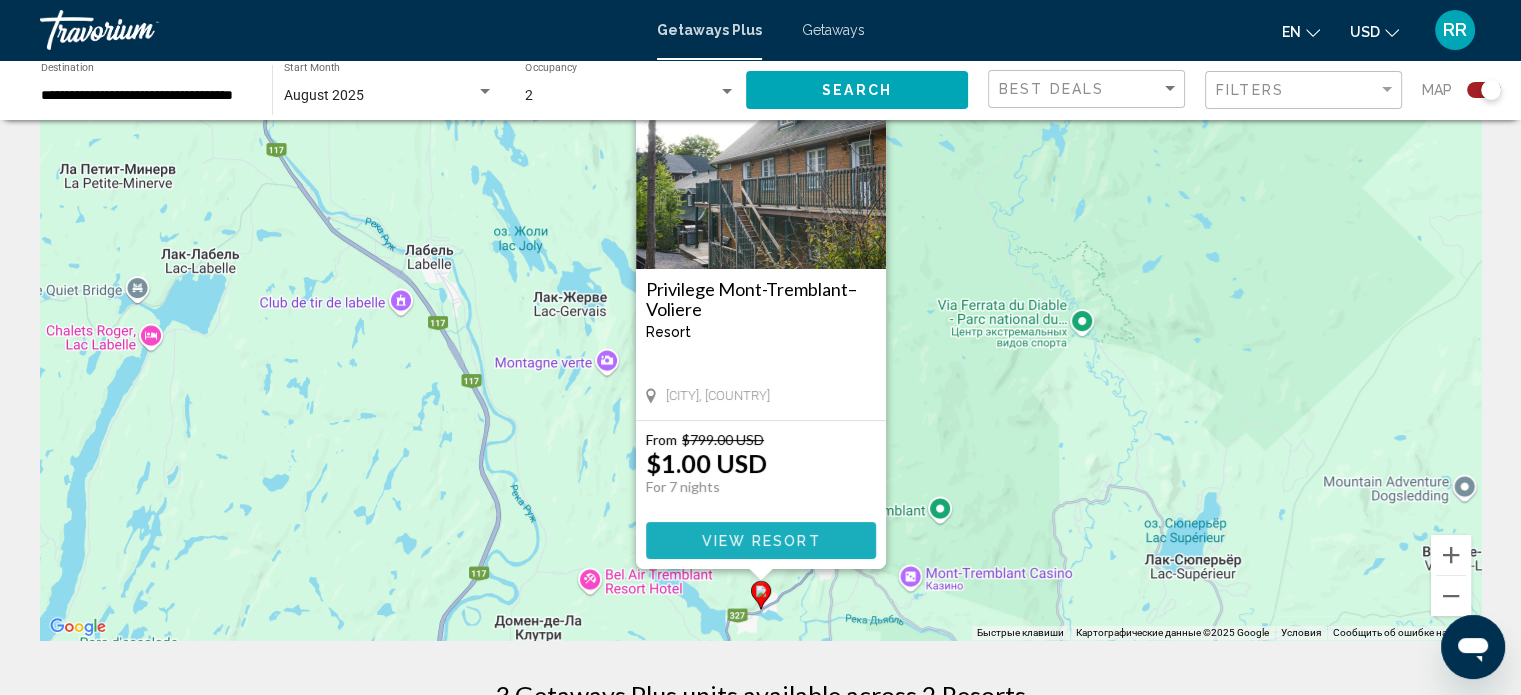 click on "View Resort" at bounding box center [760, 541] 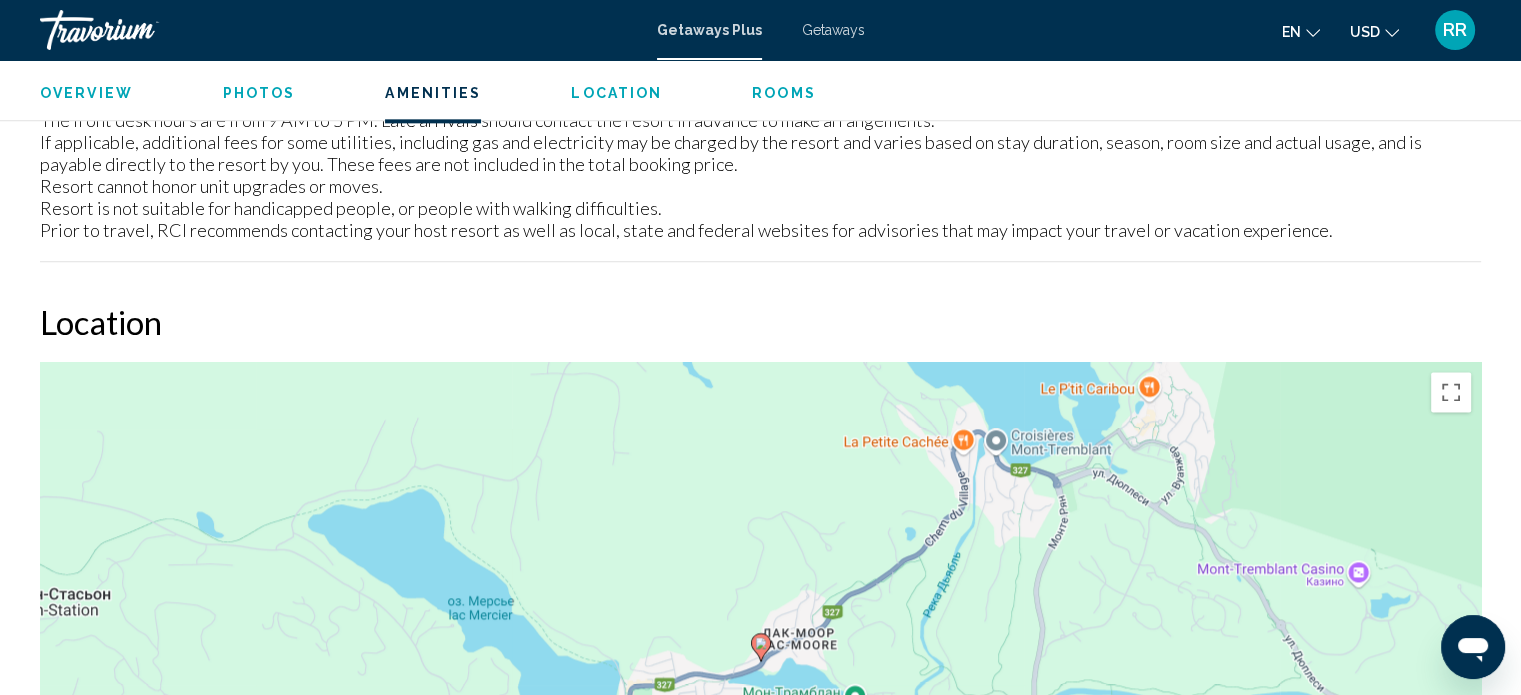scroll, scrollTop: 2612, scrollLeft: 0, axis: vertical 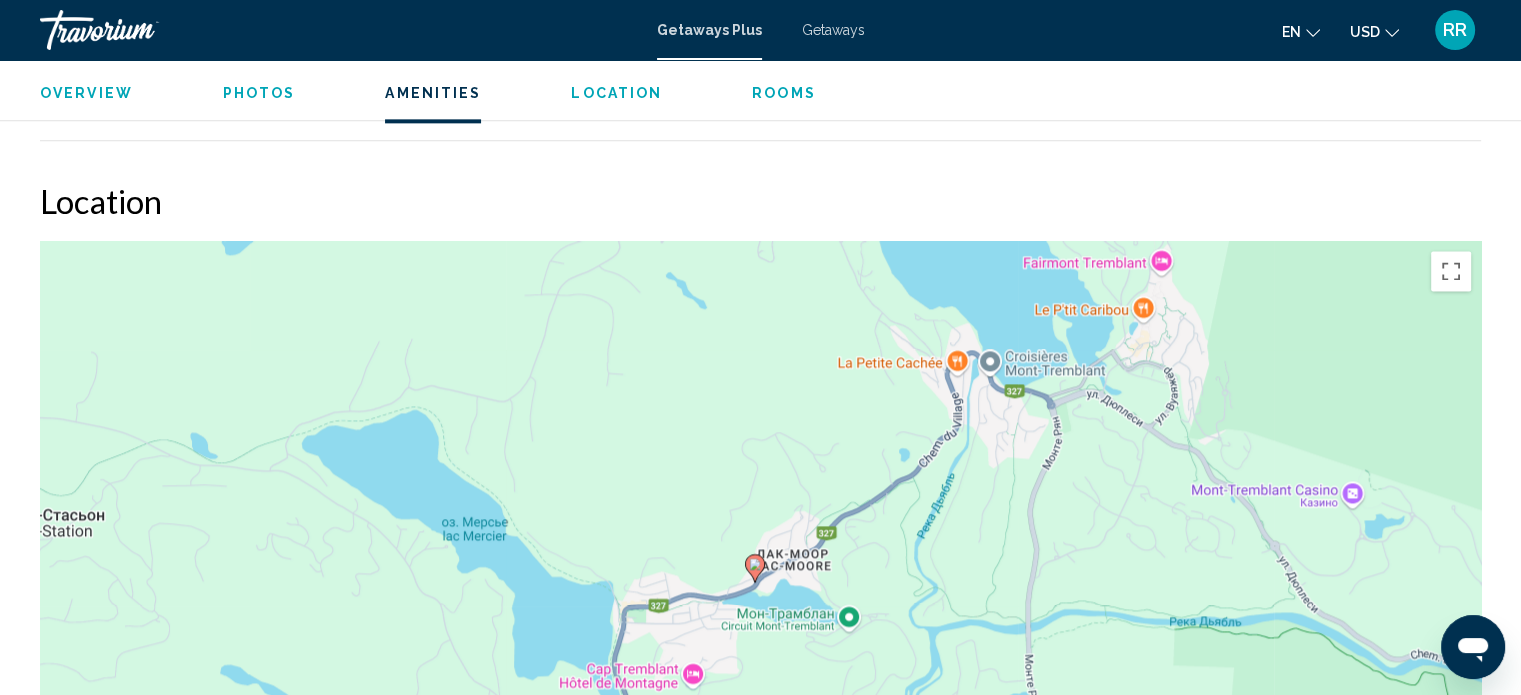drag, startPoint x: 1015, startPoint y: 384, endPoint x: 1008, endPoint y: 431, distance: 47.518417 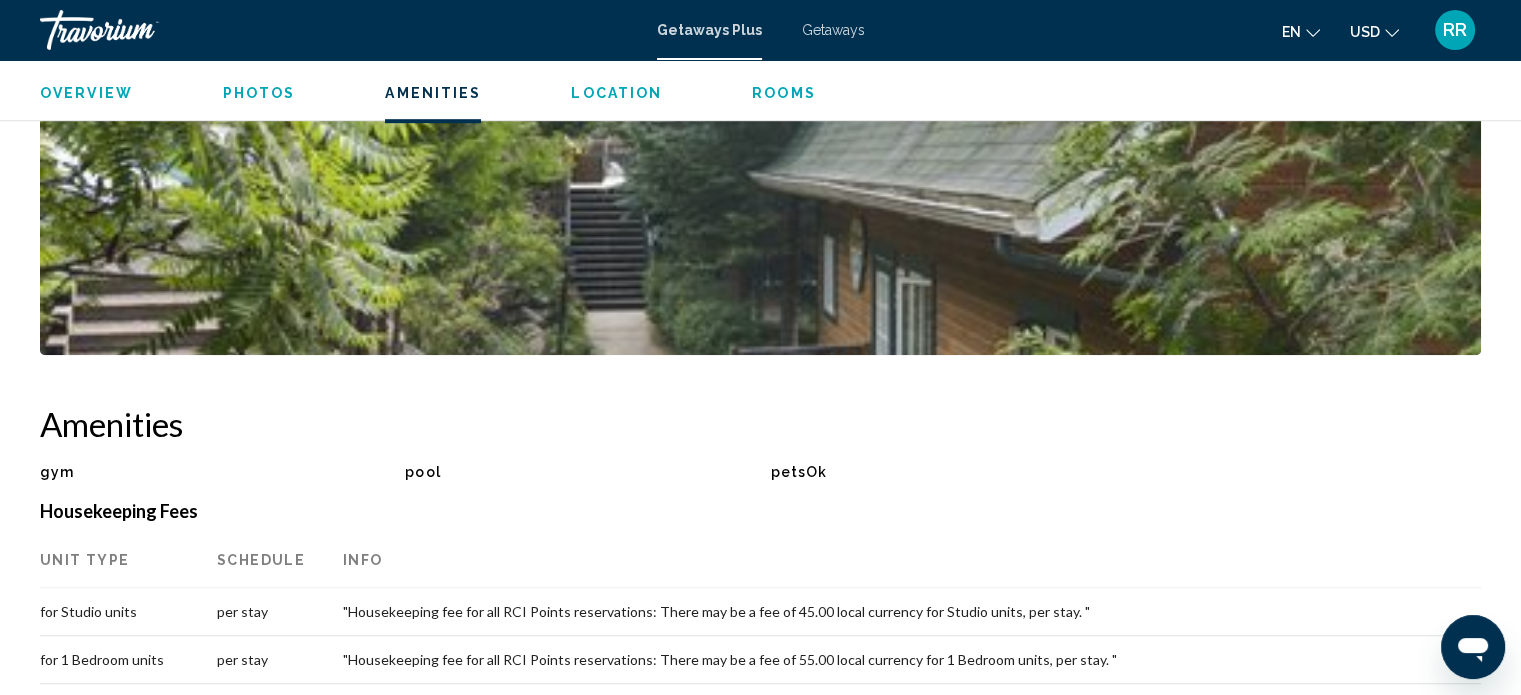 scroll, scrollTop: 1012, scrollLeft: 0, axis: vertical 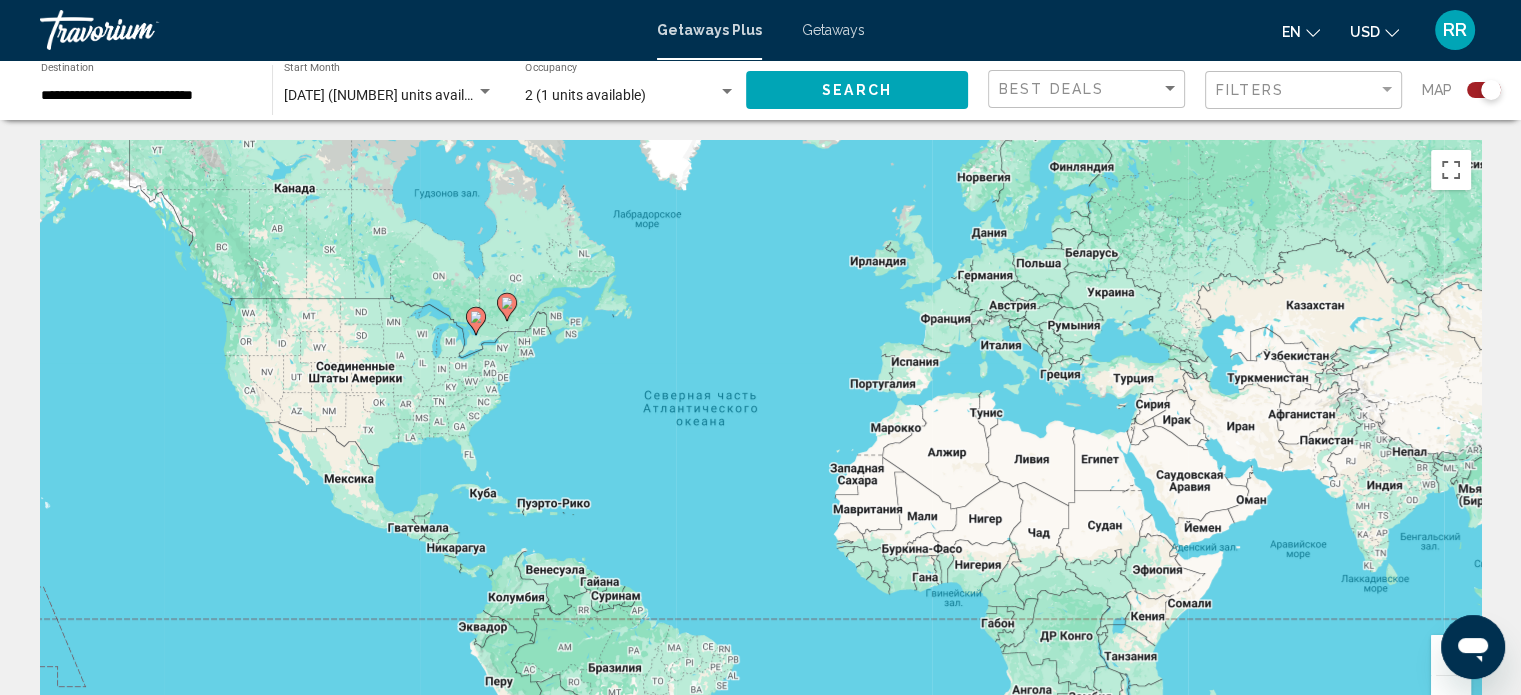 click at bounding box center [485, 91] 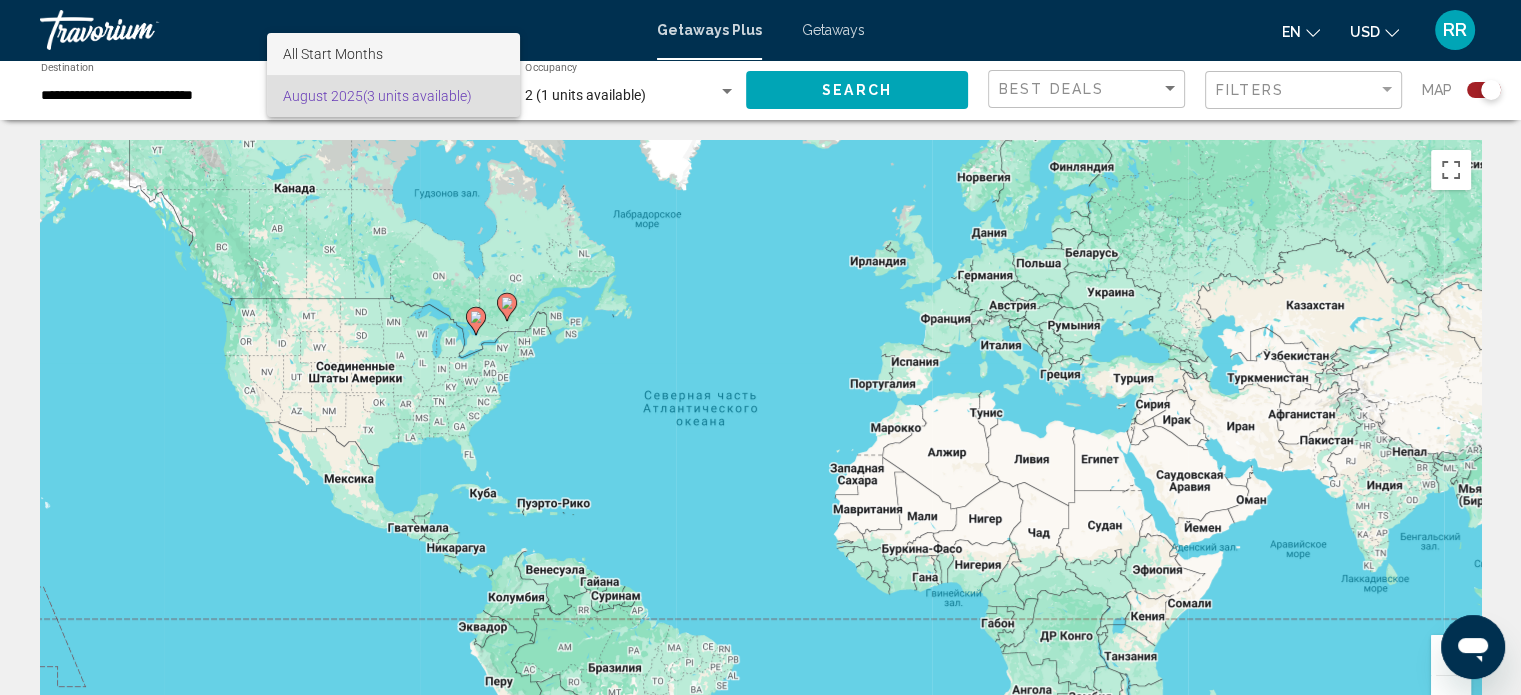 click on "All Start Months" at bounding box center (393, 54) 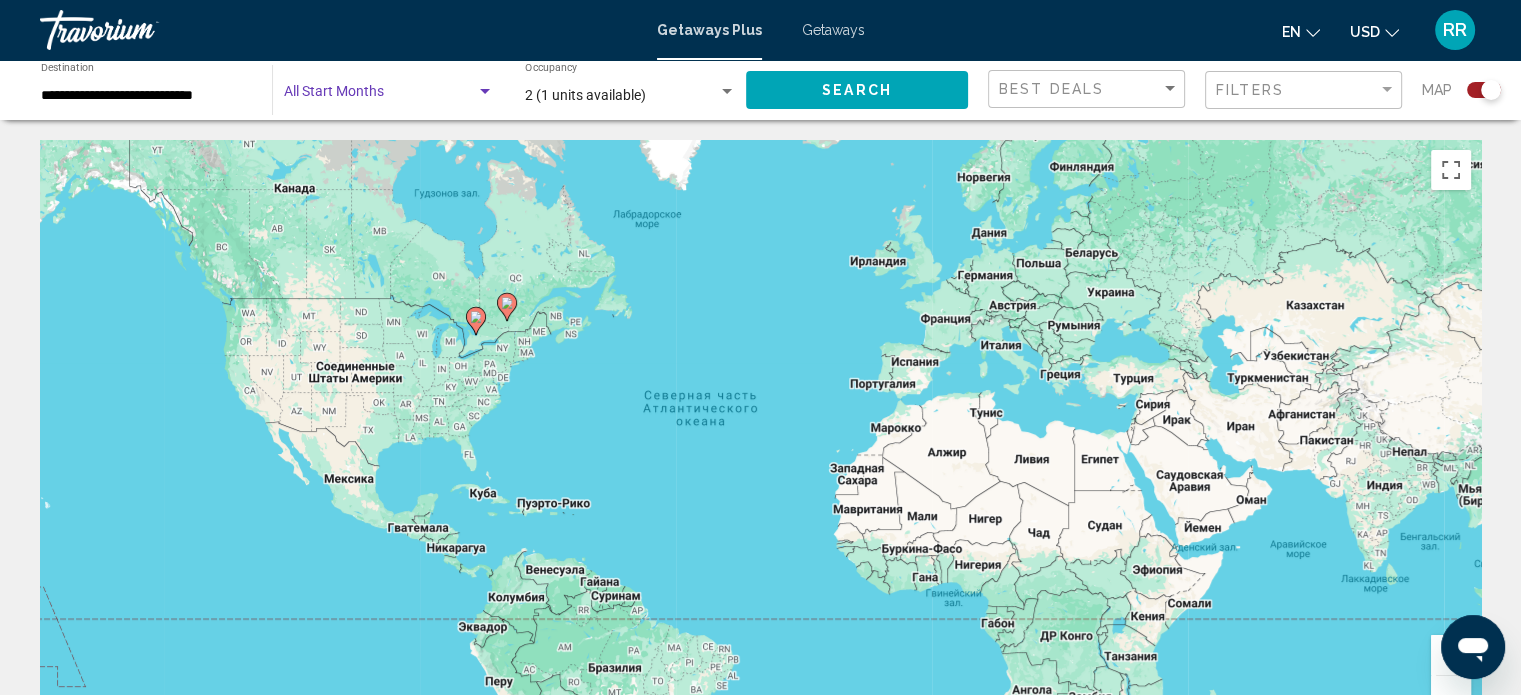 click at bounding box center (485, 92) 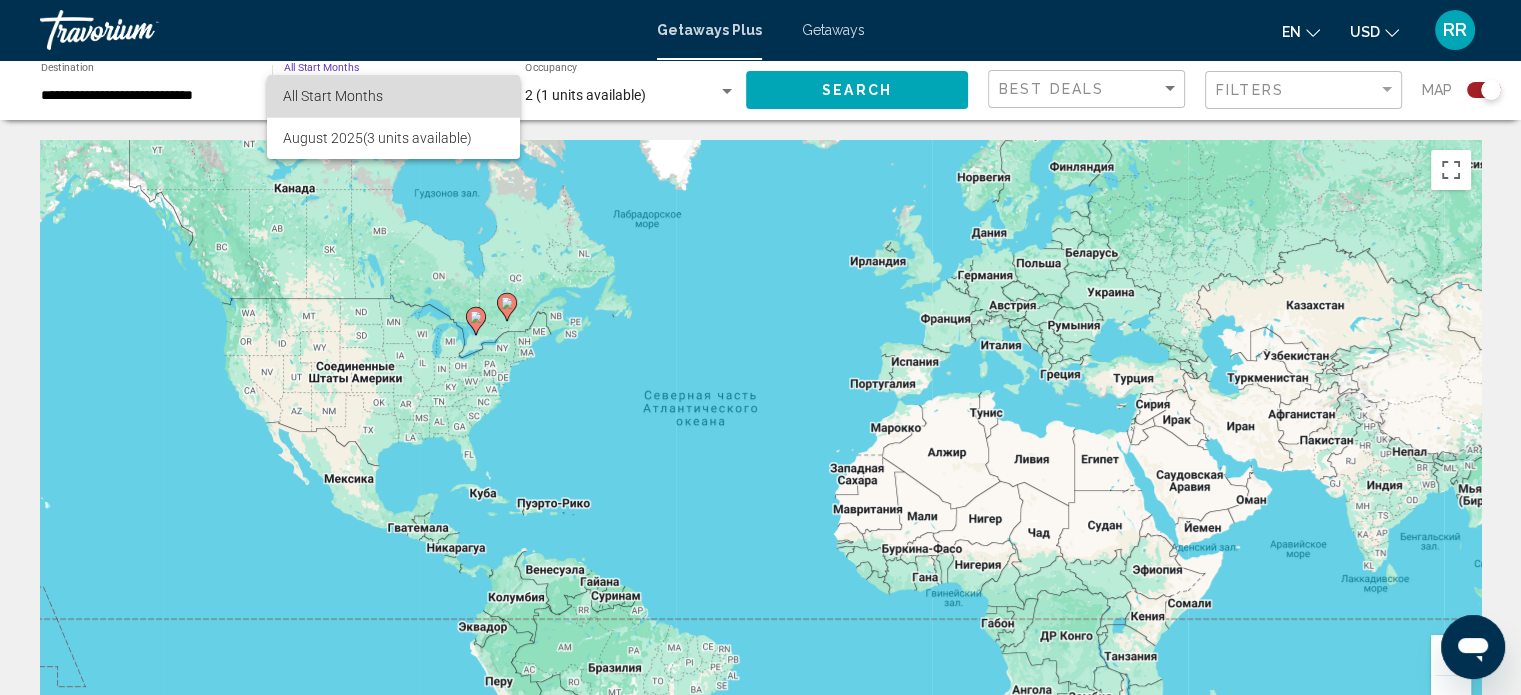 click on "All Start Months" at bounding box center [393, 96] 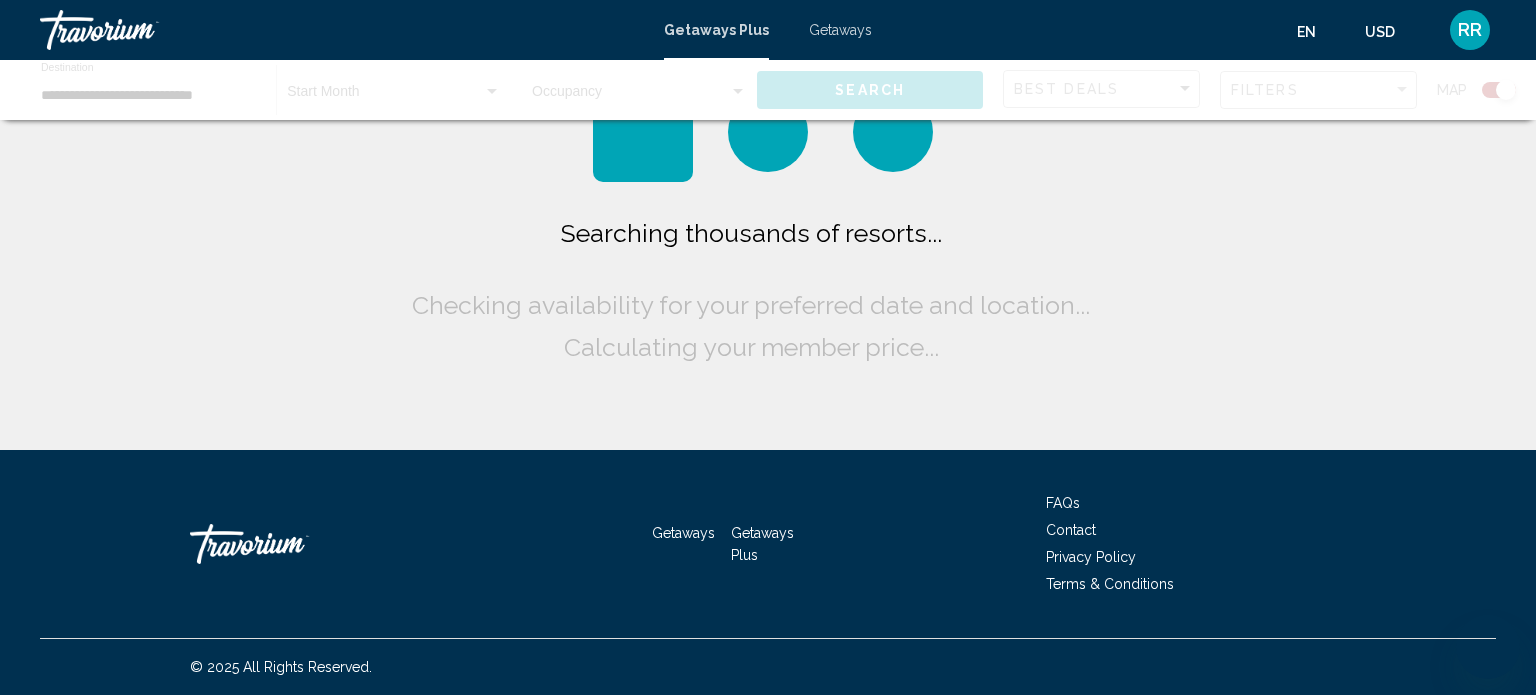 scroll, scrollTop: 0, scrollLeft: 0, axis: both 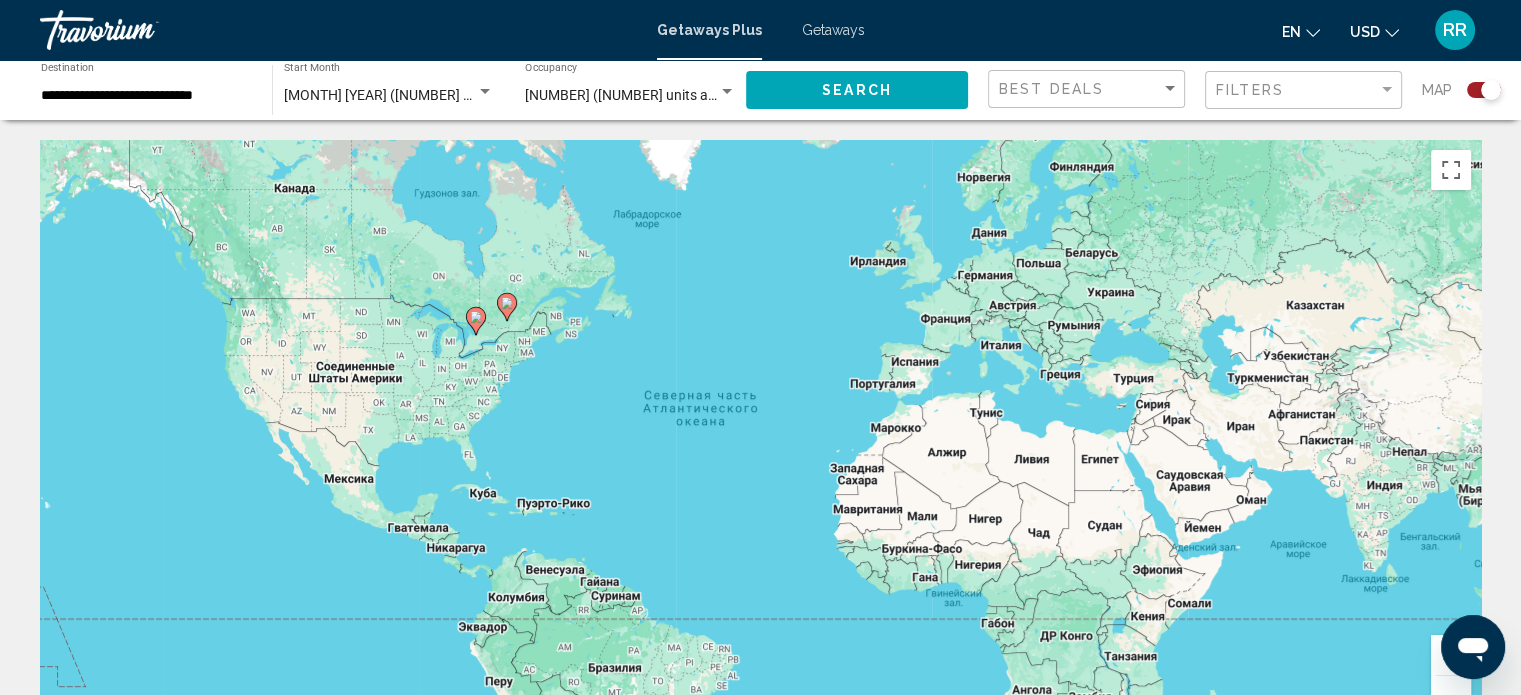 click at bounding box center [485, 91] 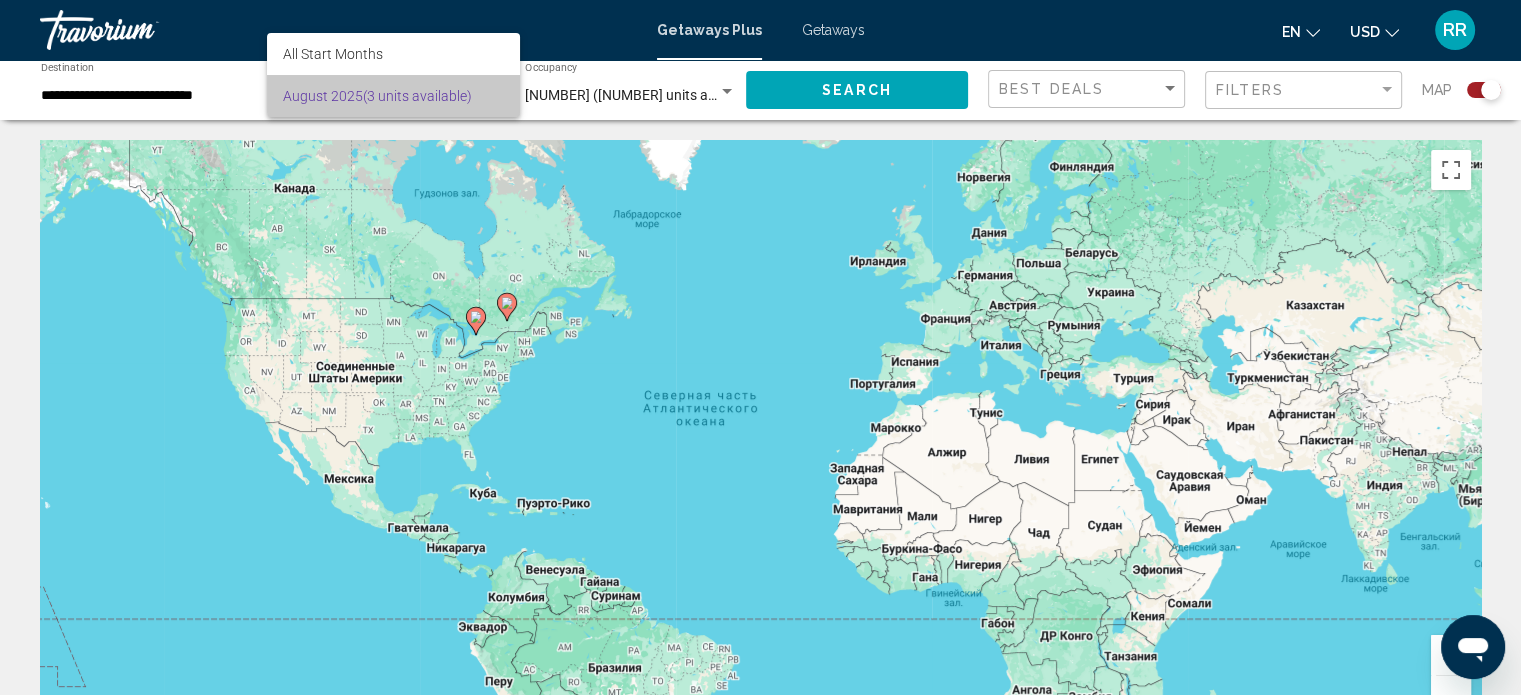 click on "[MONTH] [YEAR] ([NUMBER] units available)" at bounding box center (393, 96) 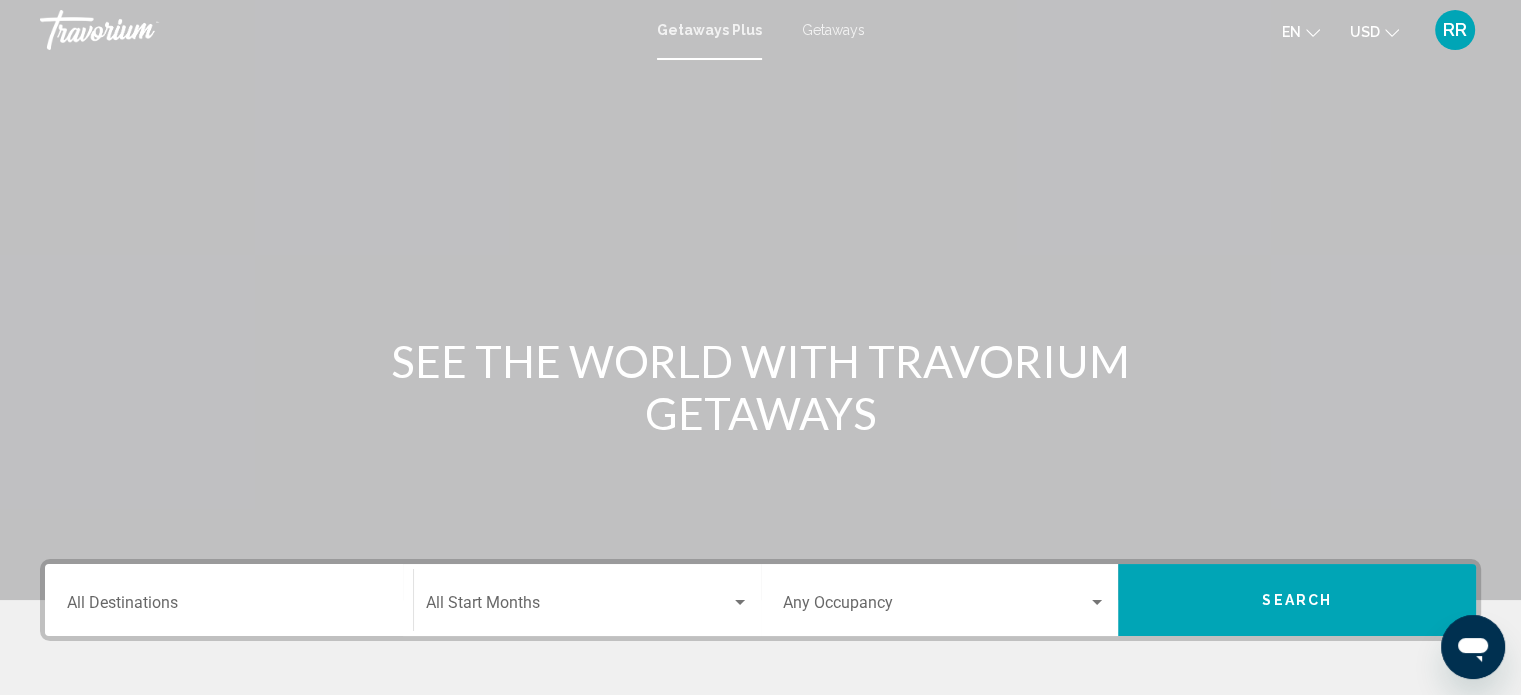 click on "Destination All Destinations" at bounding box center (229, 607) 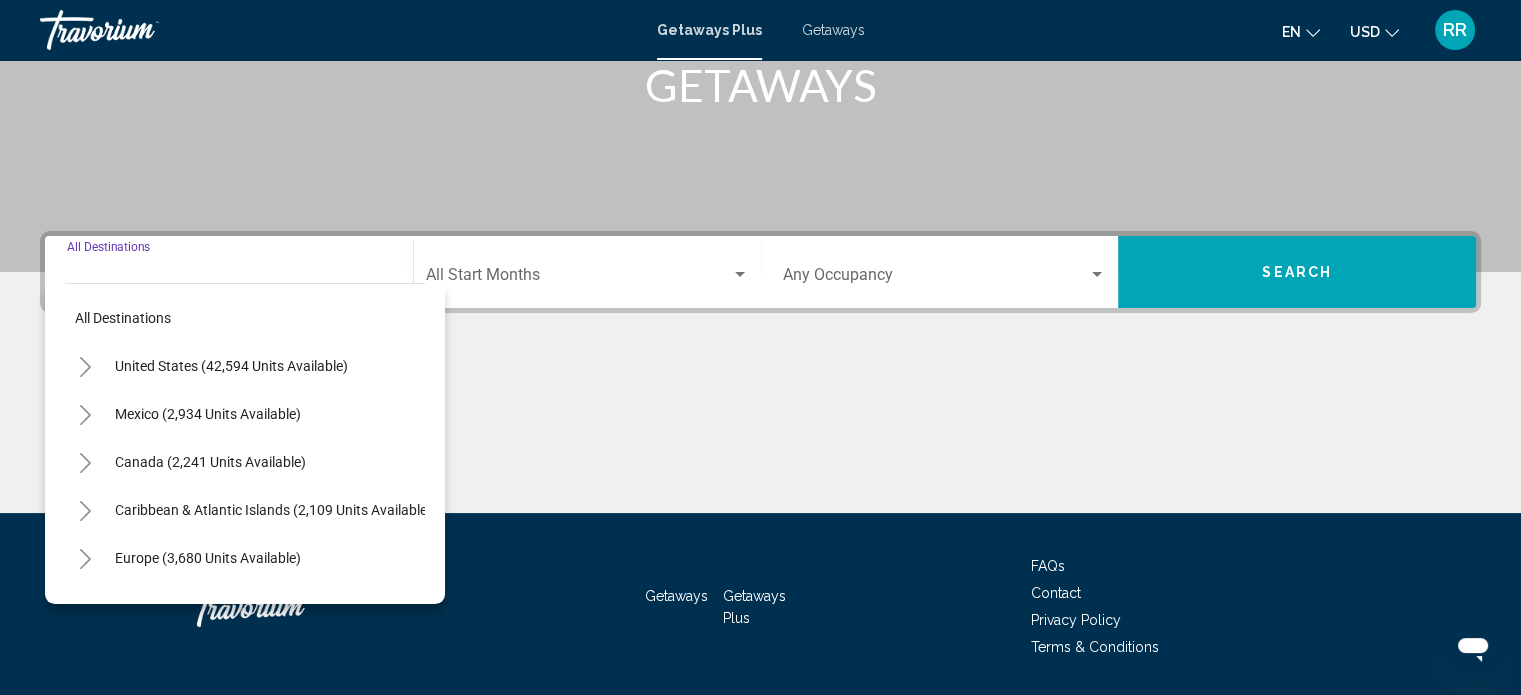 scroll, scrollTop: 390, scrollLeft: 0, axis: vertical 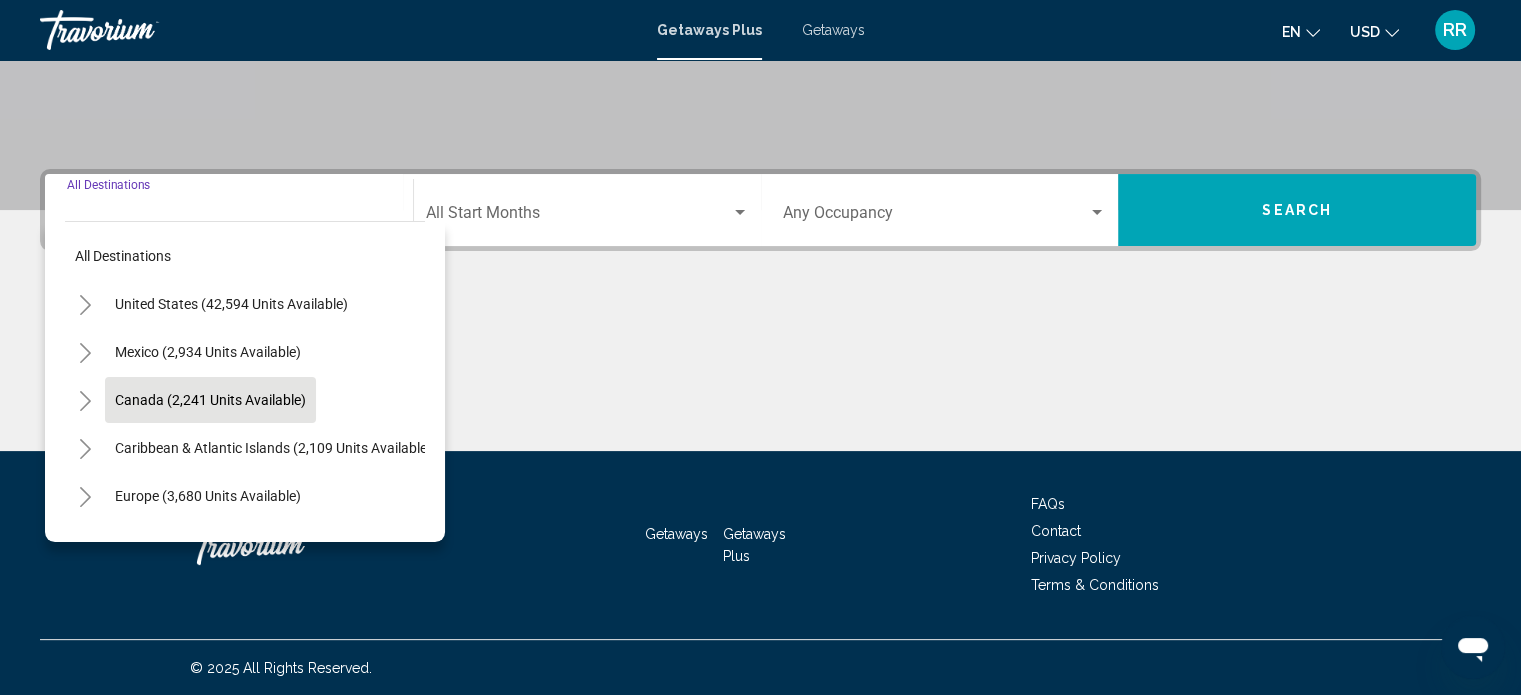 click on "Canada (2,241 units available)" at bounding box center [273, 448] 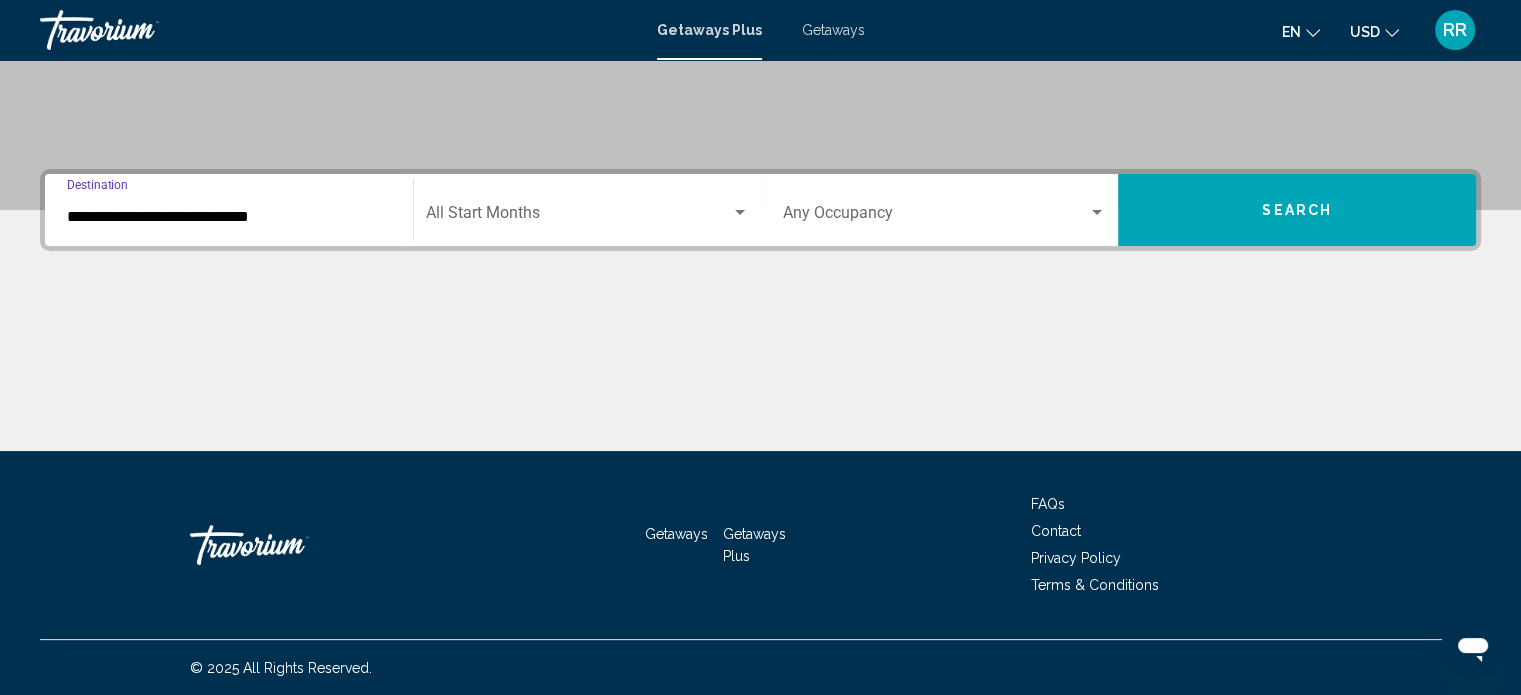 click on "Start Month All Start Months" 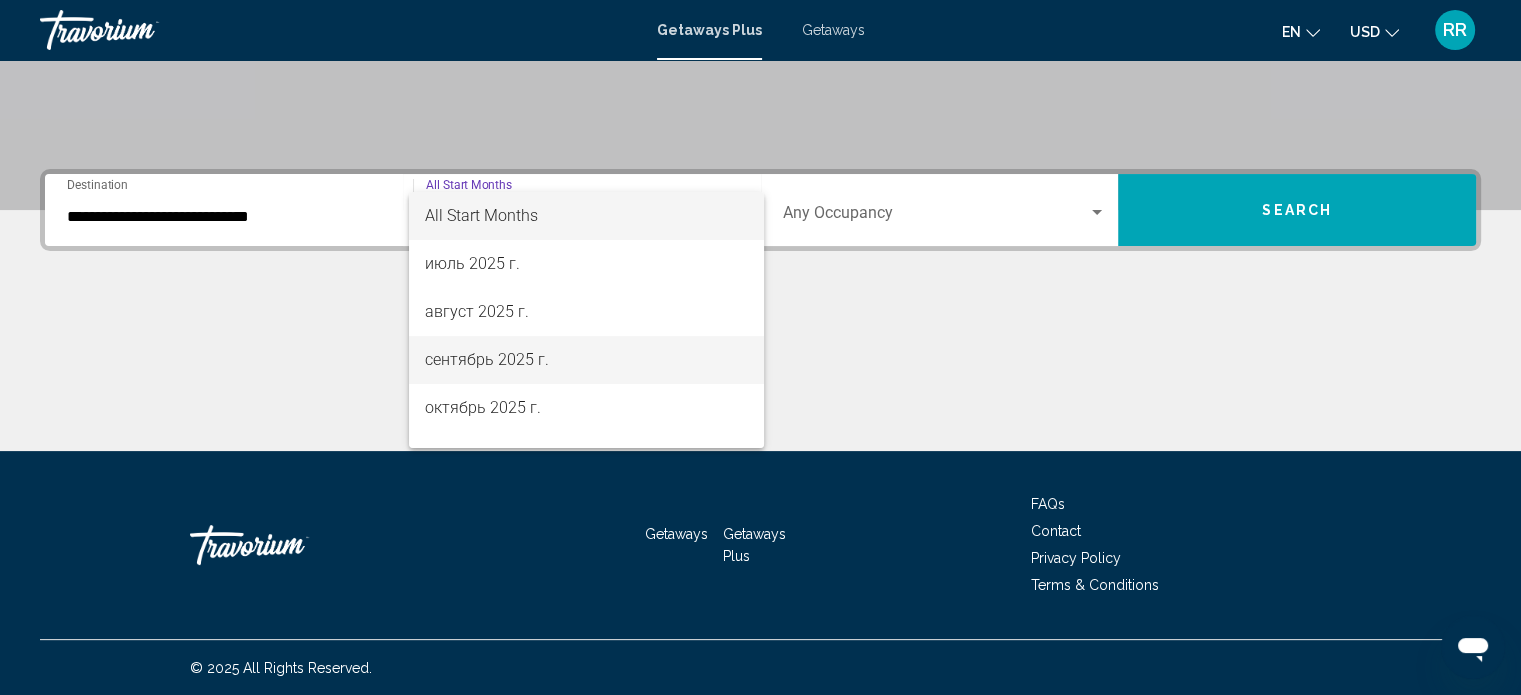 click on "сентябрь 2025 г." at bounding box center (586, 360) 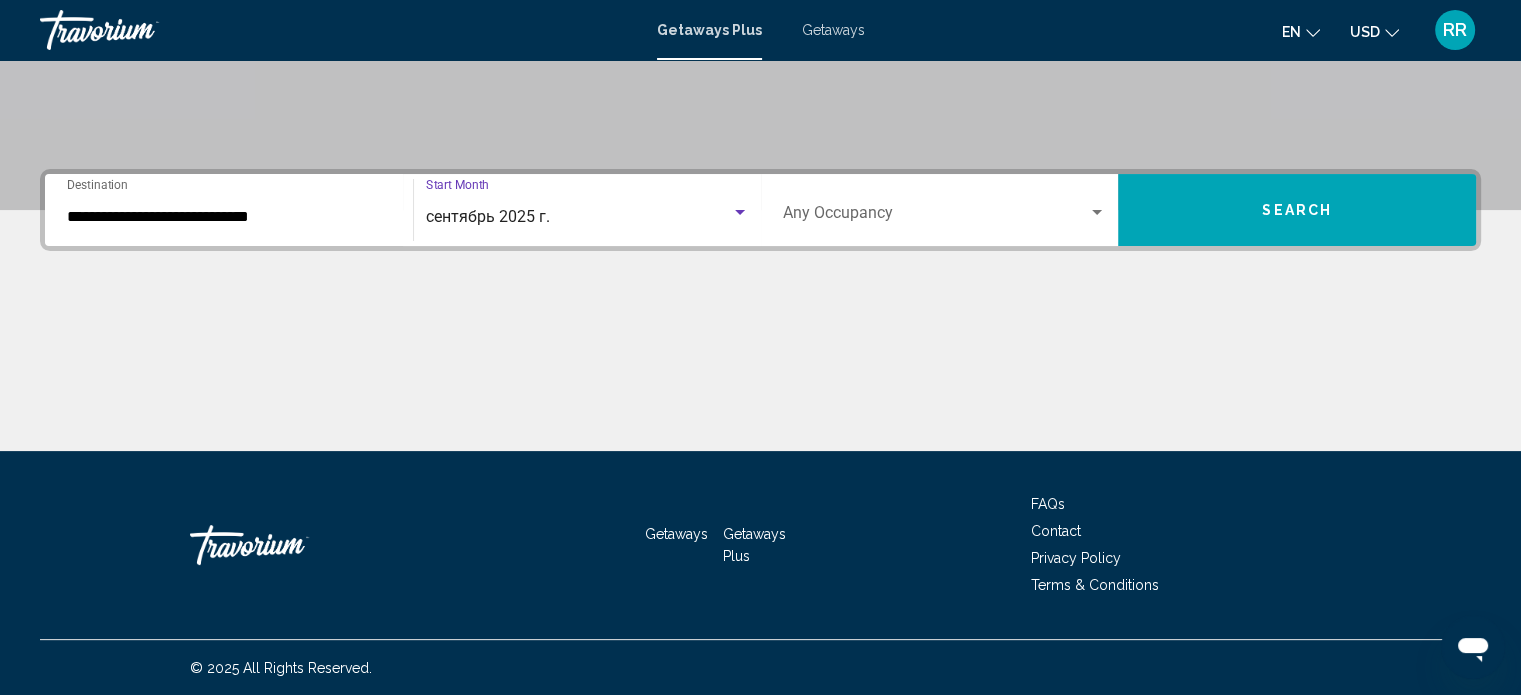 click at bounding box center (936, 217) 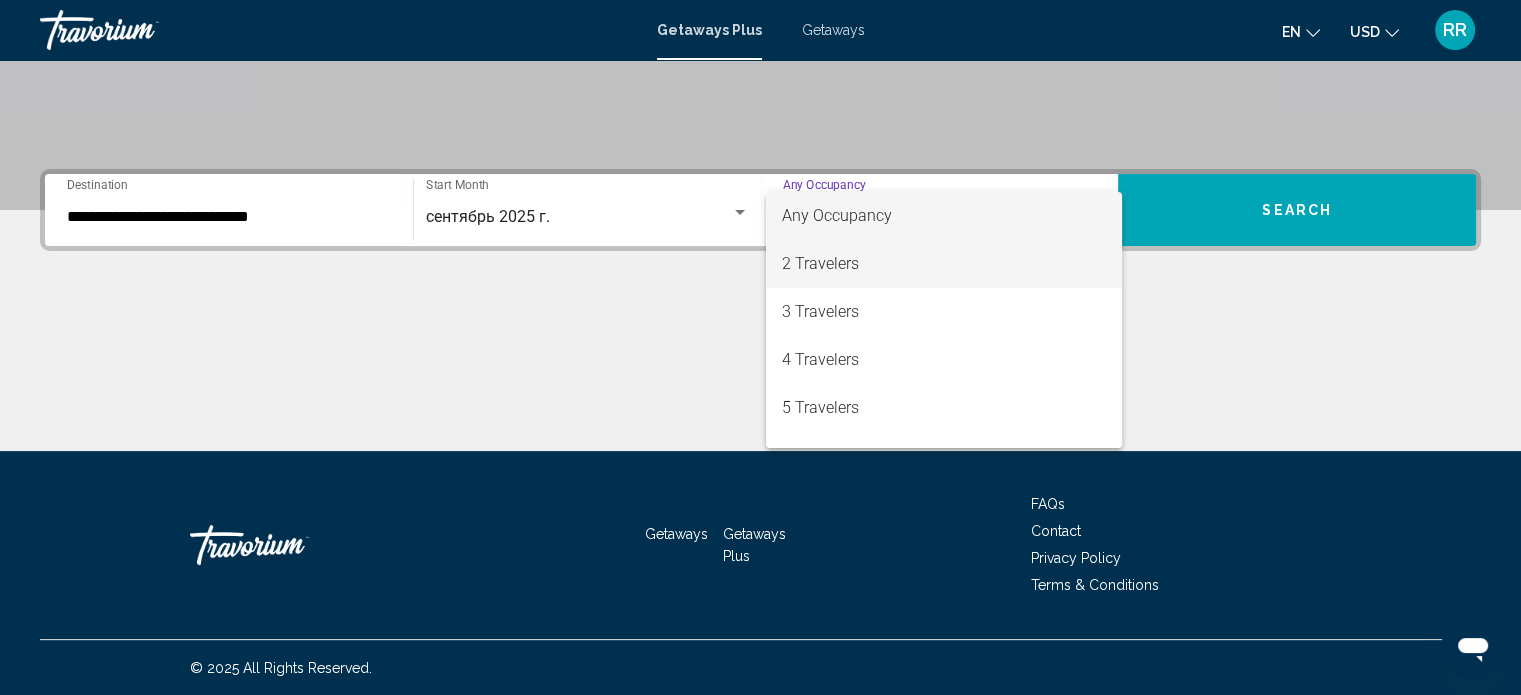 click on "2 Travelers" at bounding box center [944, 264] 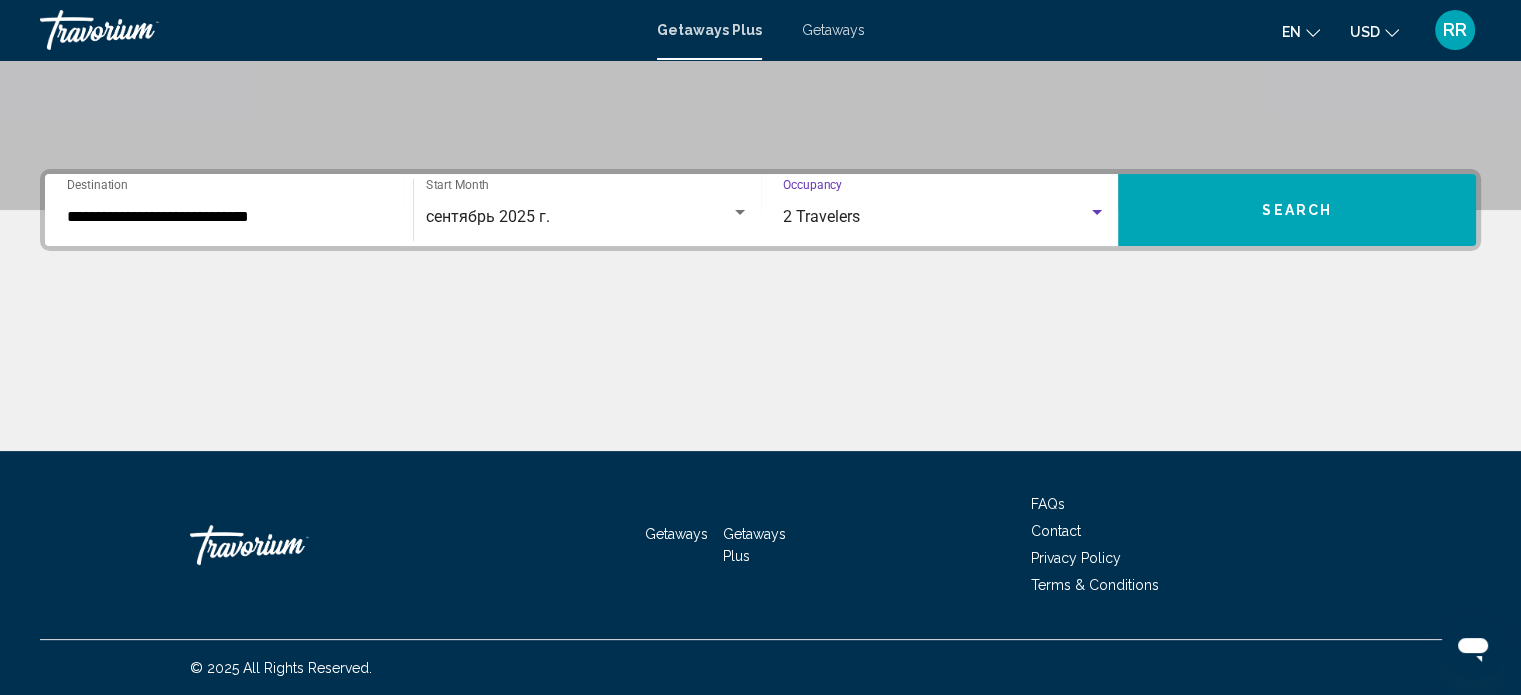 click on "Search" at bounding box center (1297, 211) 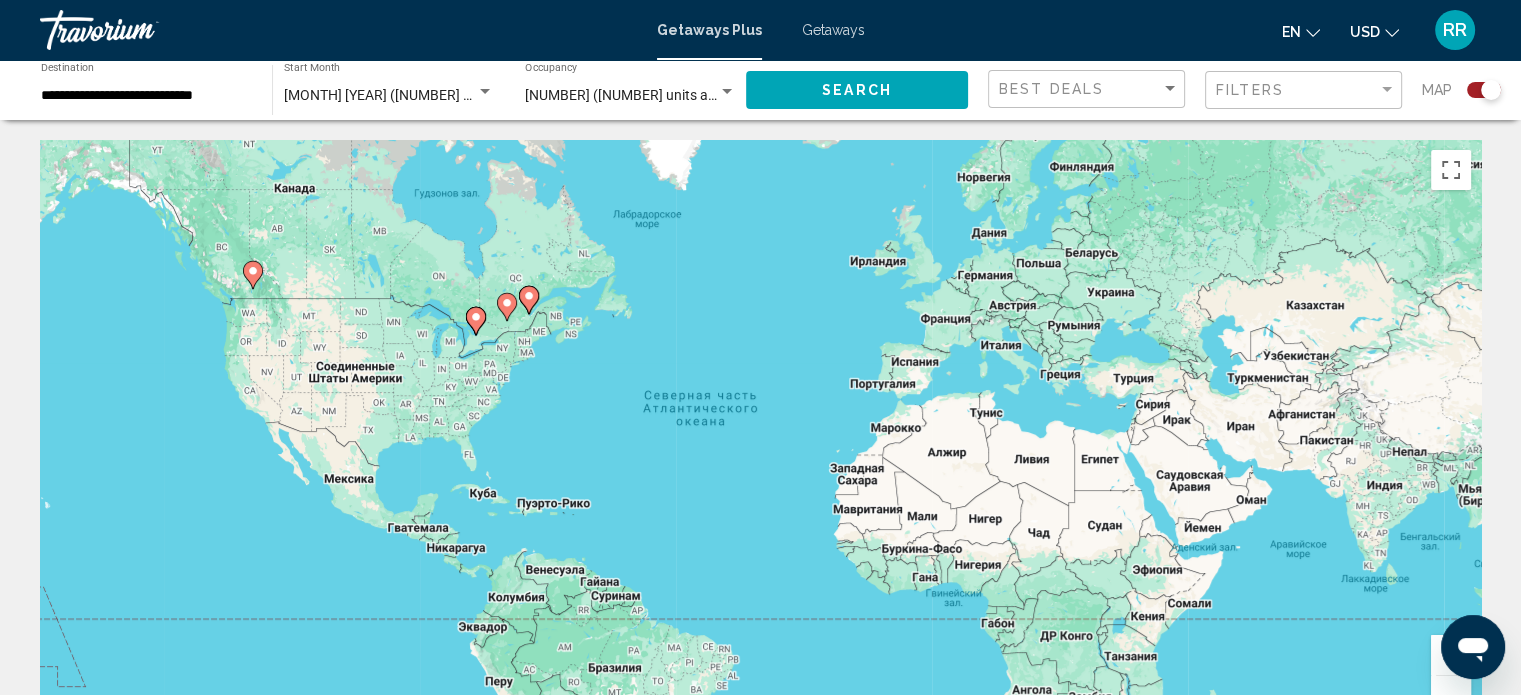 click 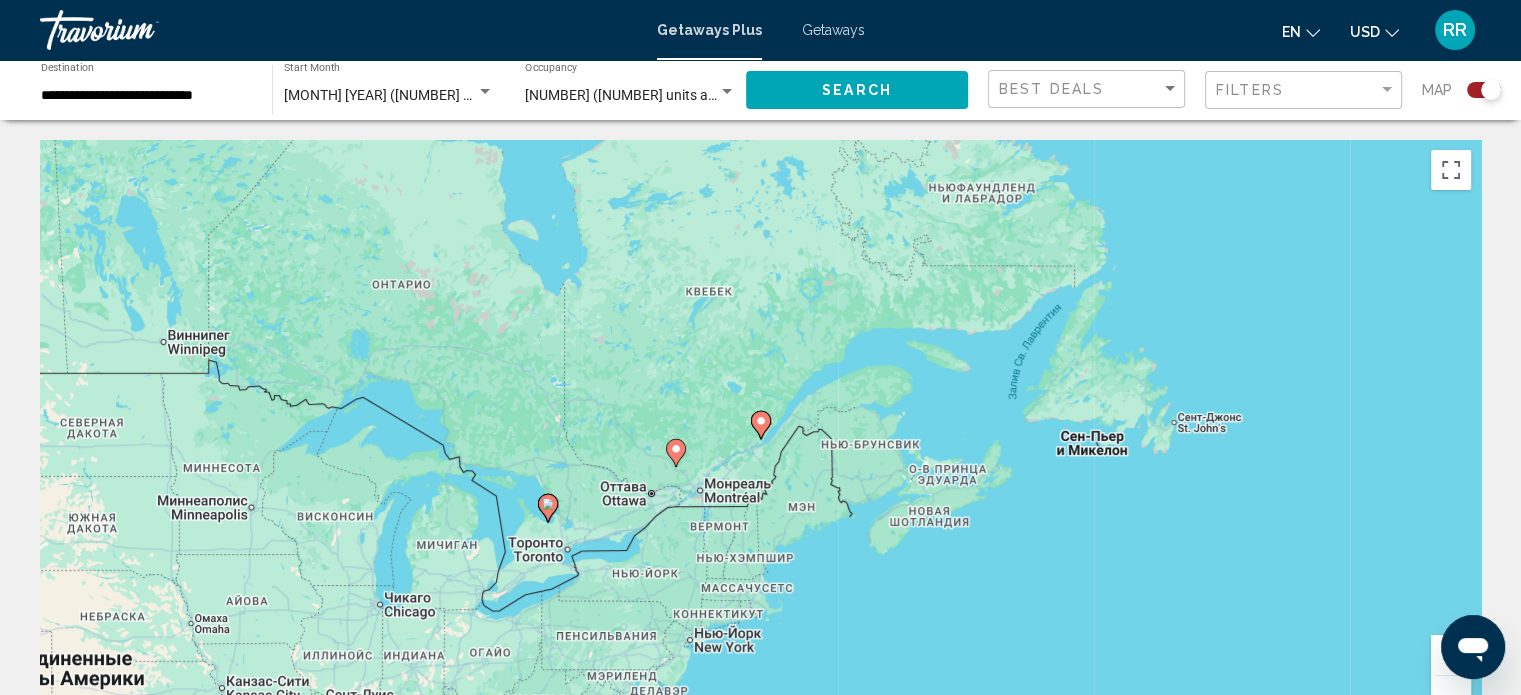 click 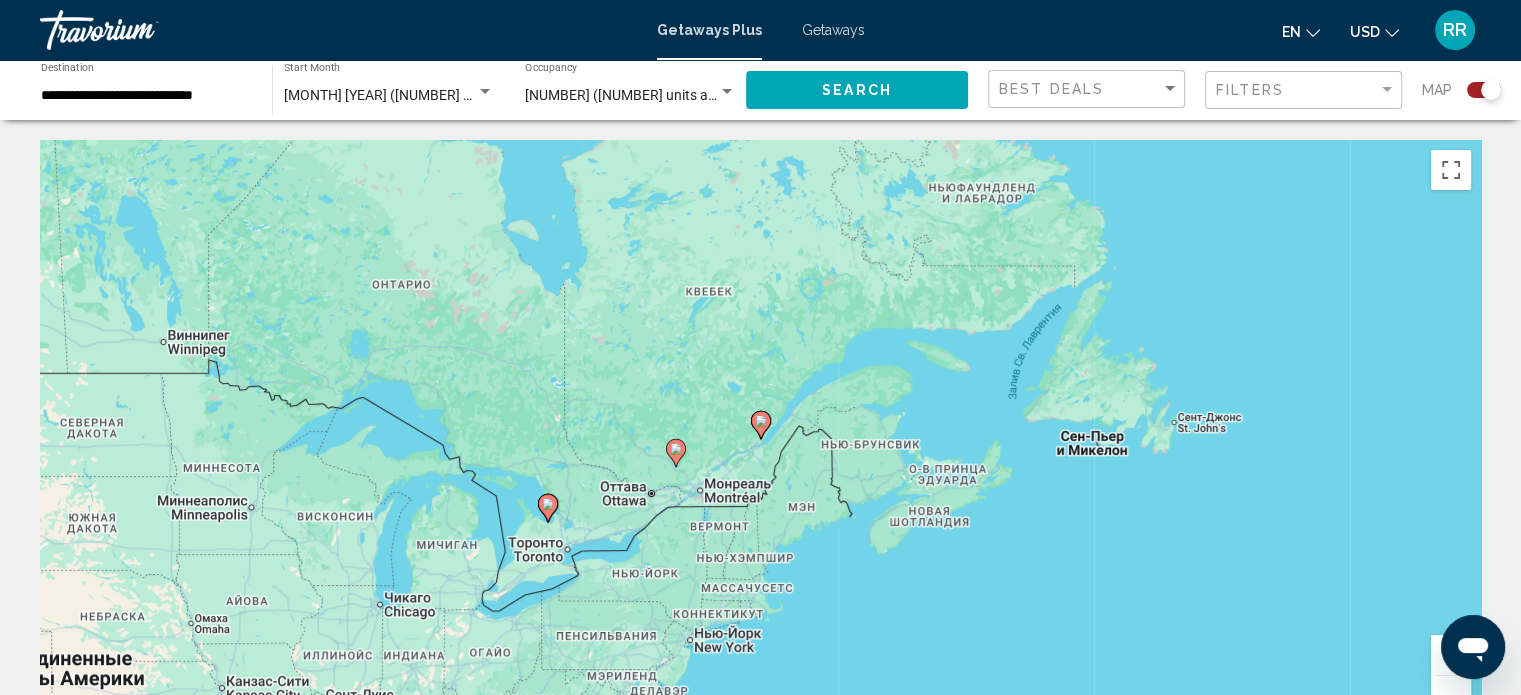 type on "**********" 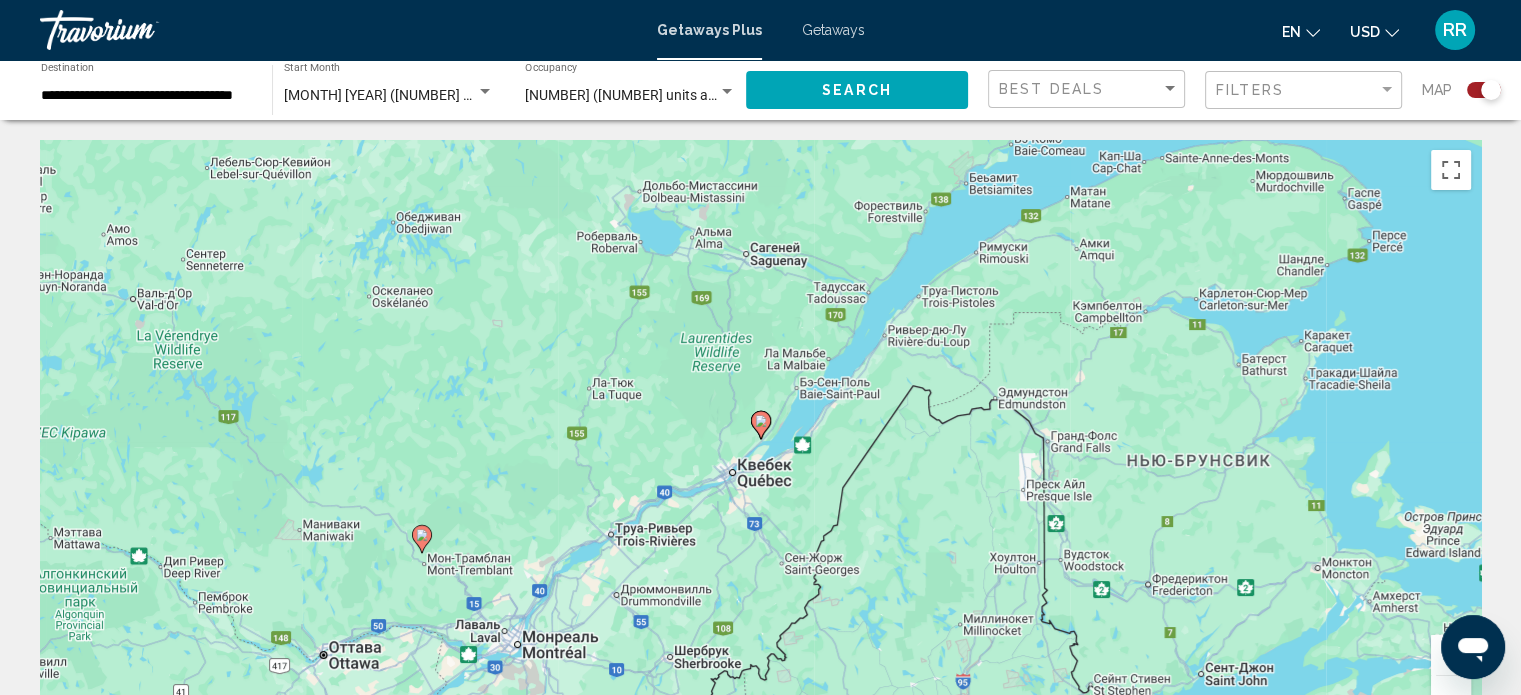 click 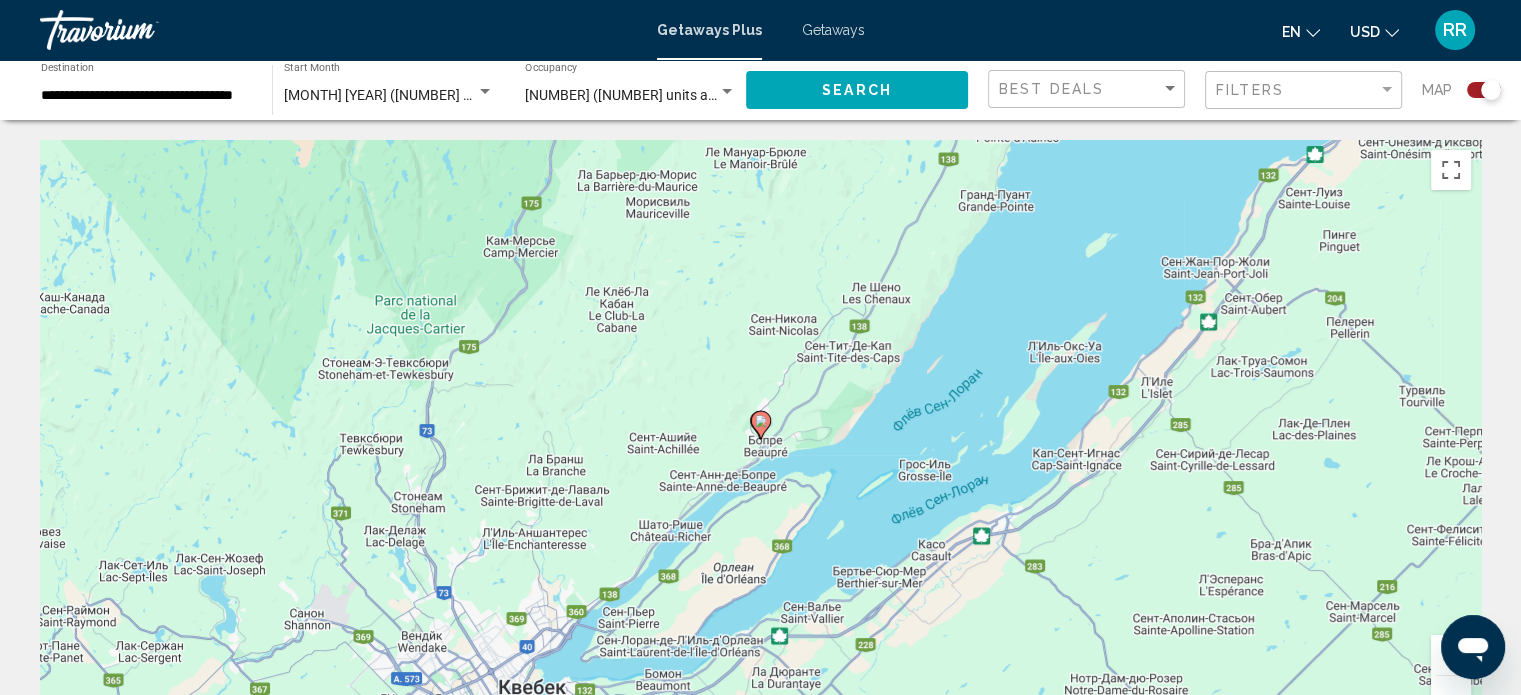 click 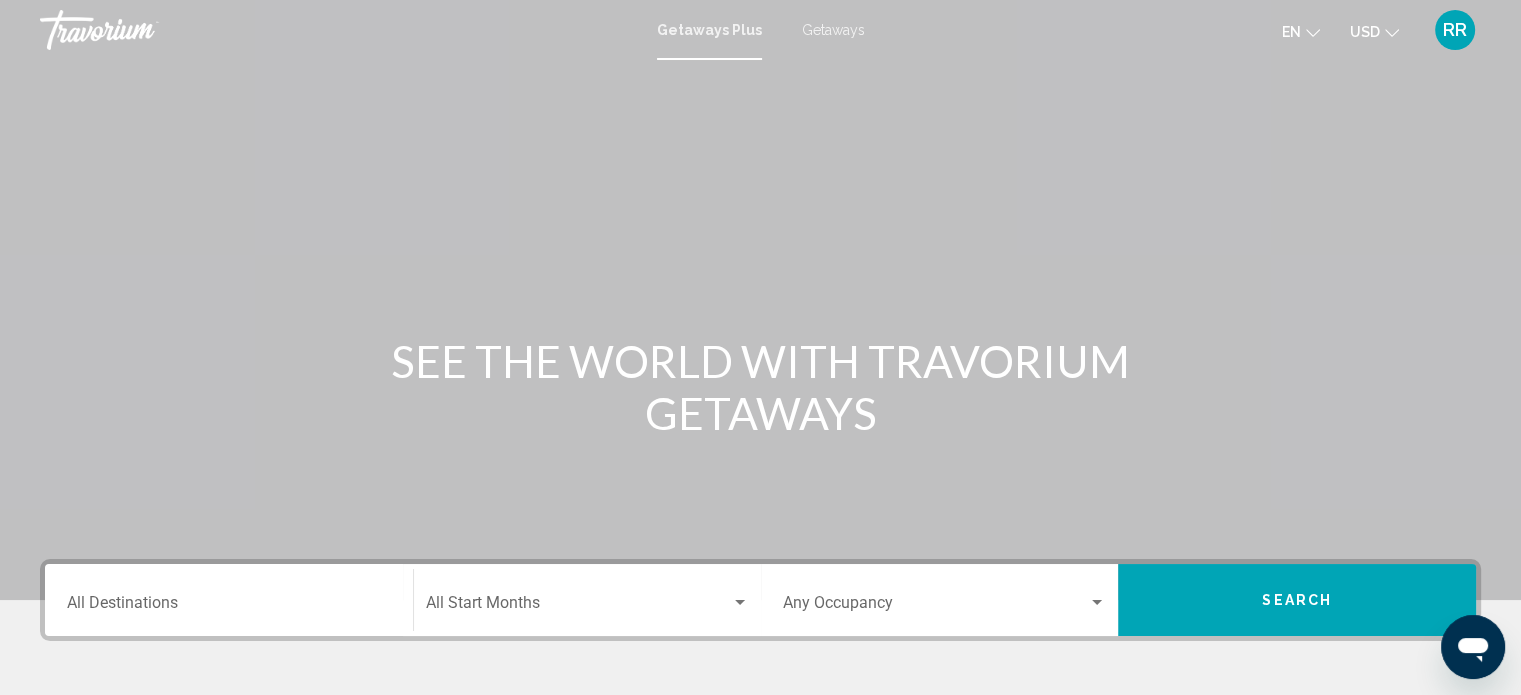 click on "Destination All Destinations" at bounding box center [229, 607] 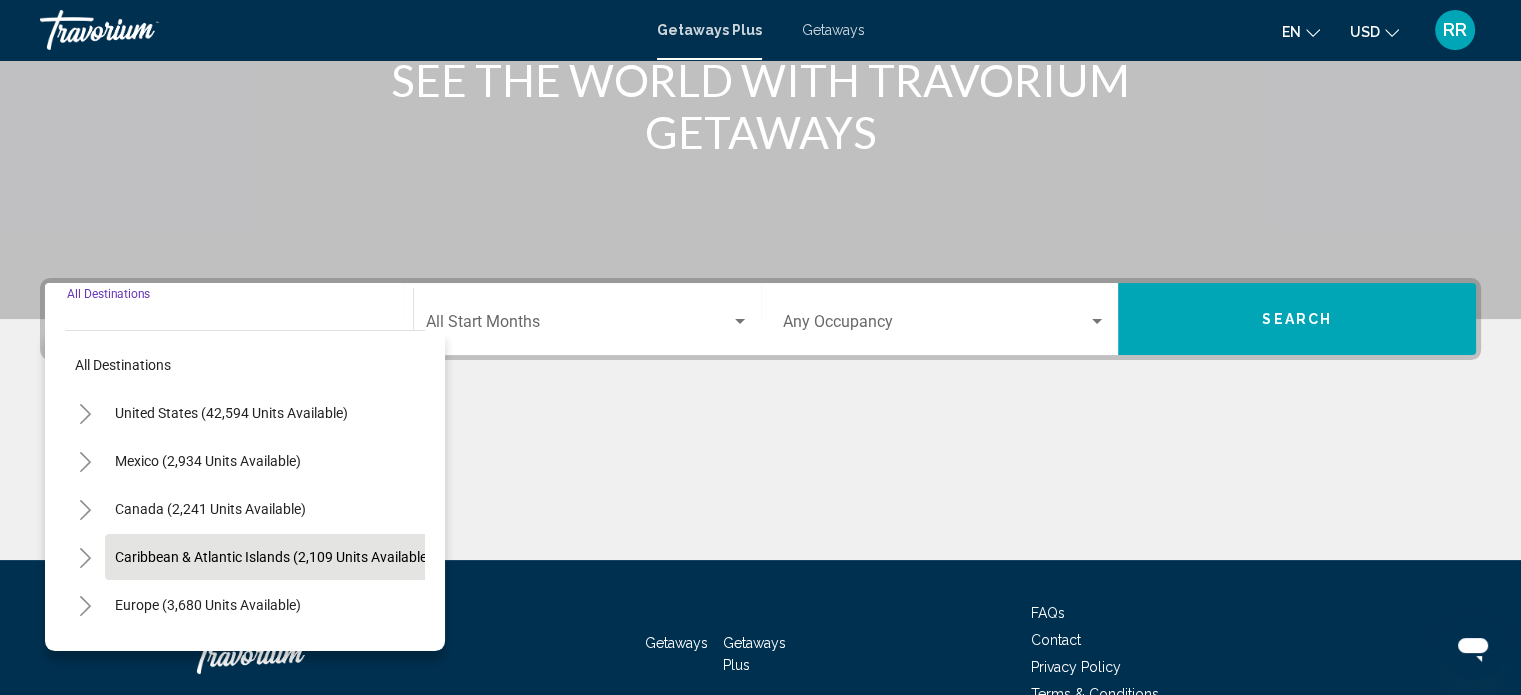 scroll, scrollTop: 390, scrollLeft: 0, axis: vertical 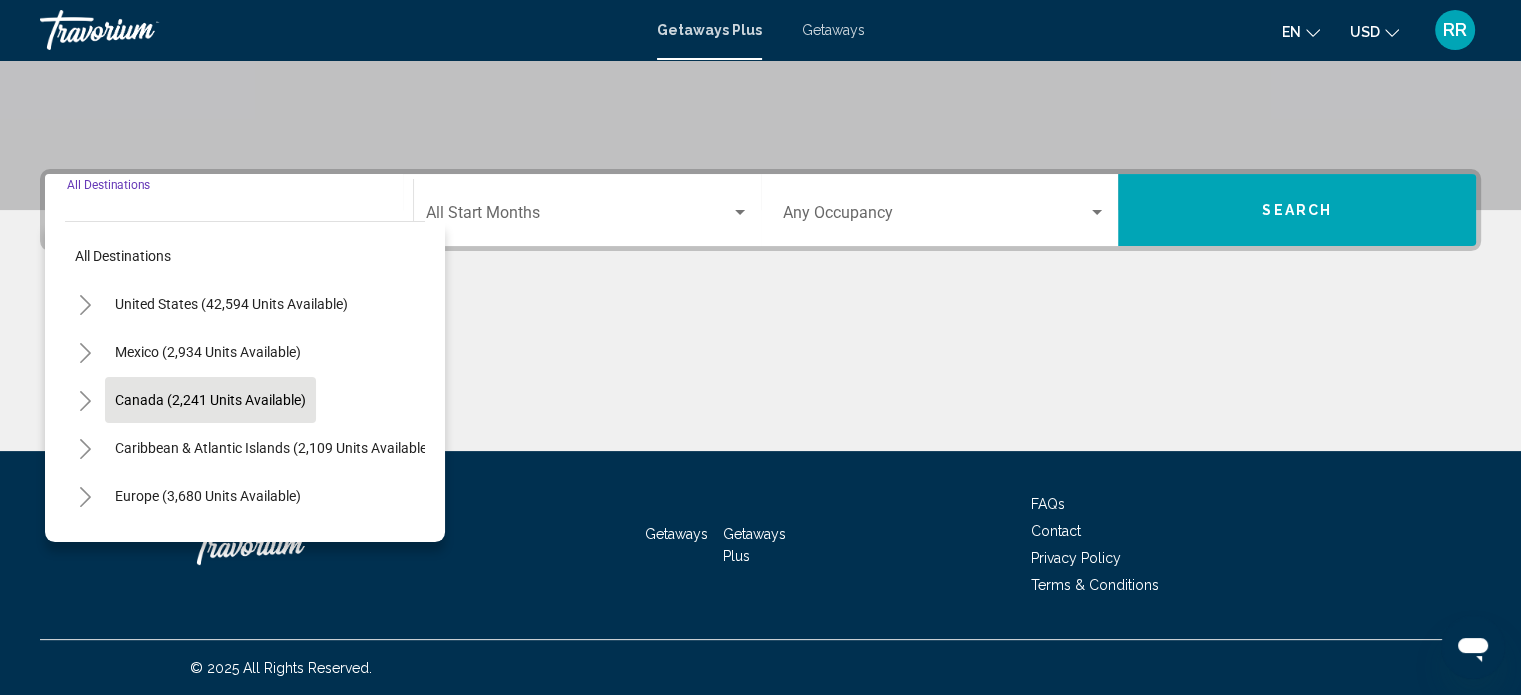 click on "Canada (2,241 units available)" at bounding box center [273, 448] 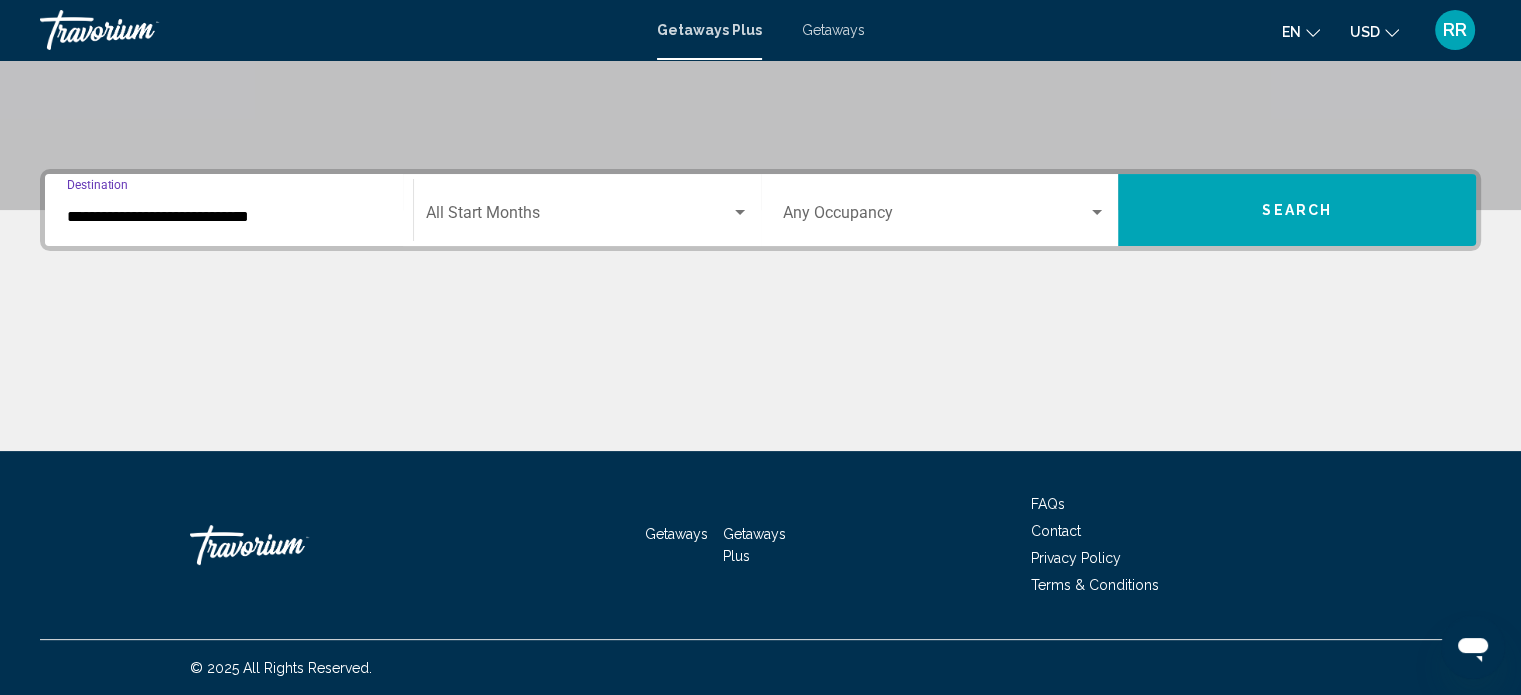 click on "Getaways" at bounding box center (833, 30) 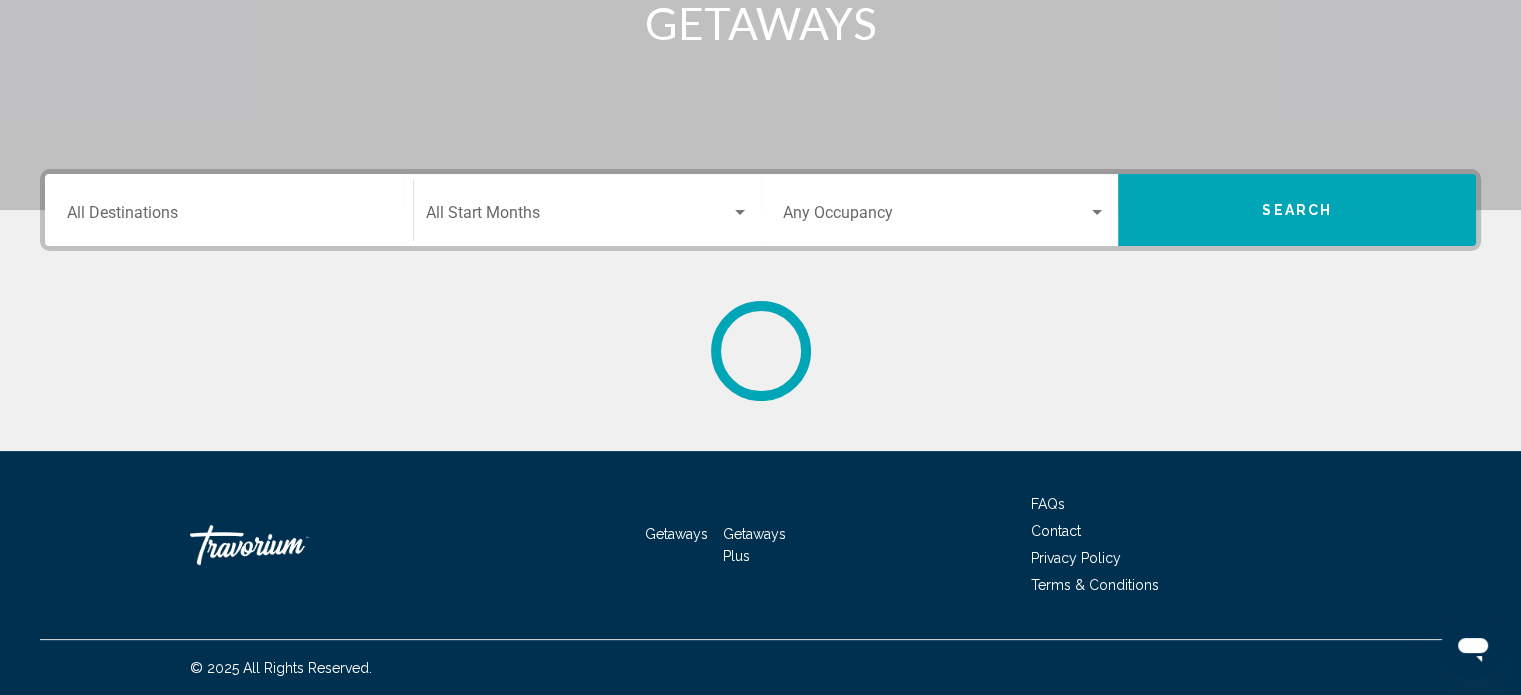 scroll, scrollTop: 0, scrollLeft: 0, axis: both 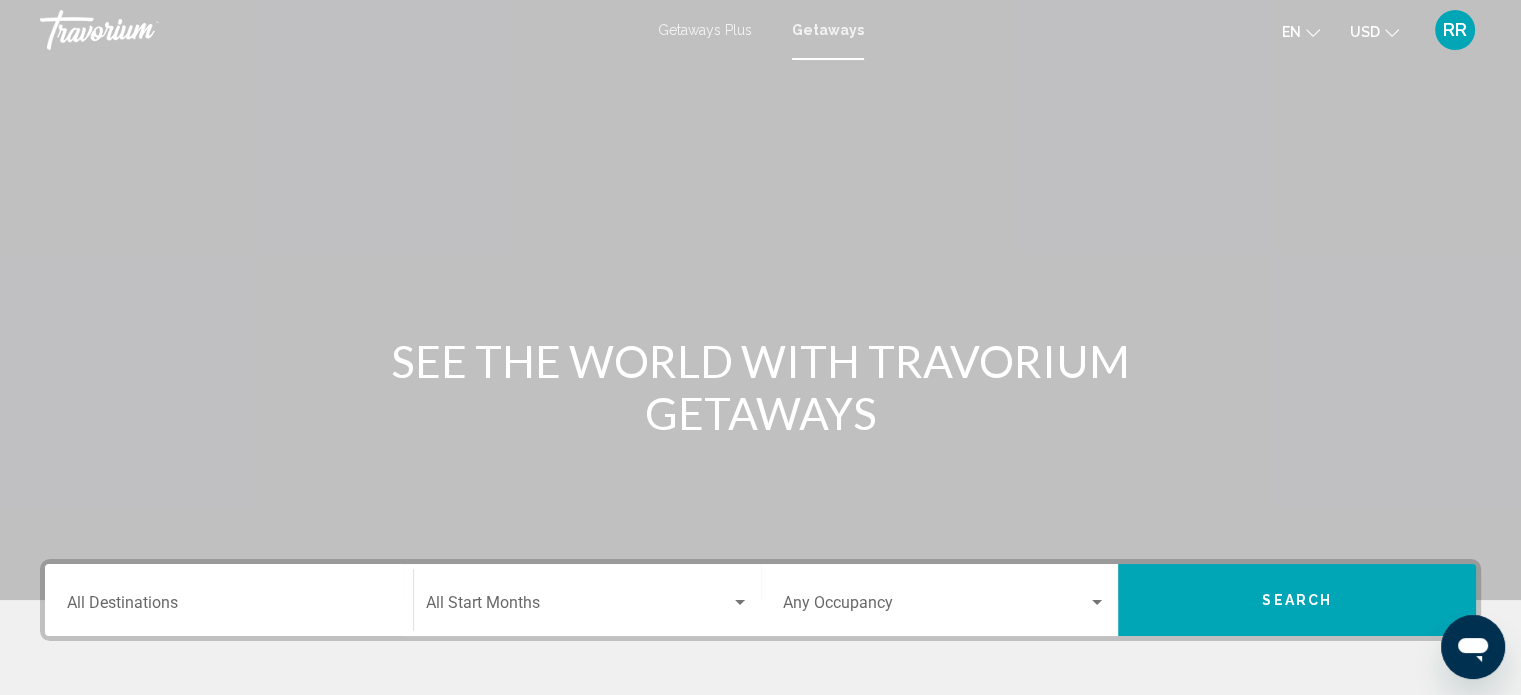 click on "Destination All Destinations" at bounding box center [229, 600] 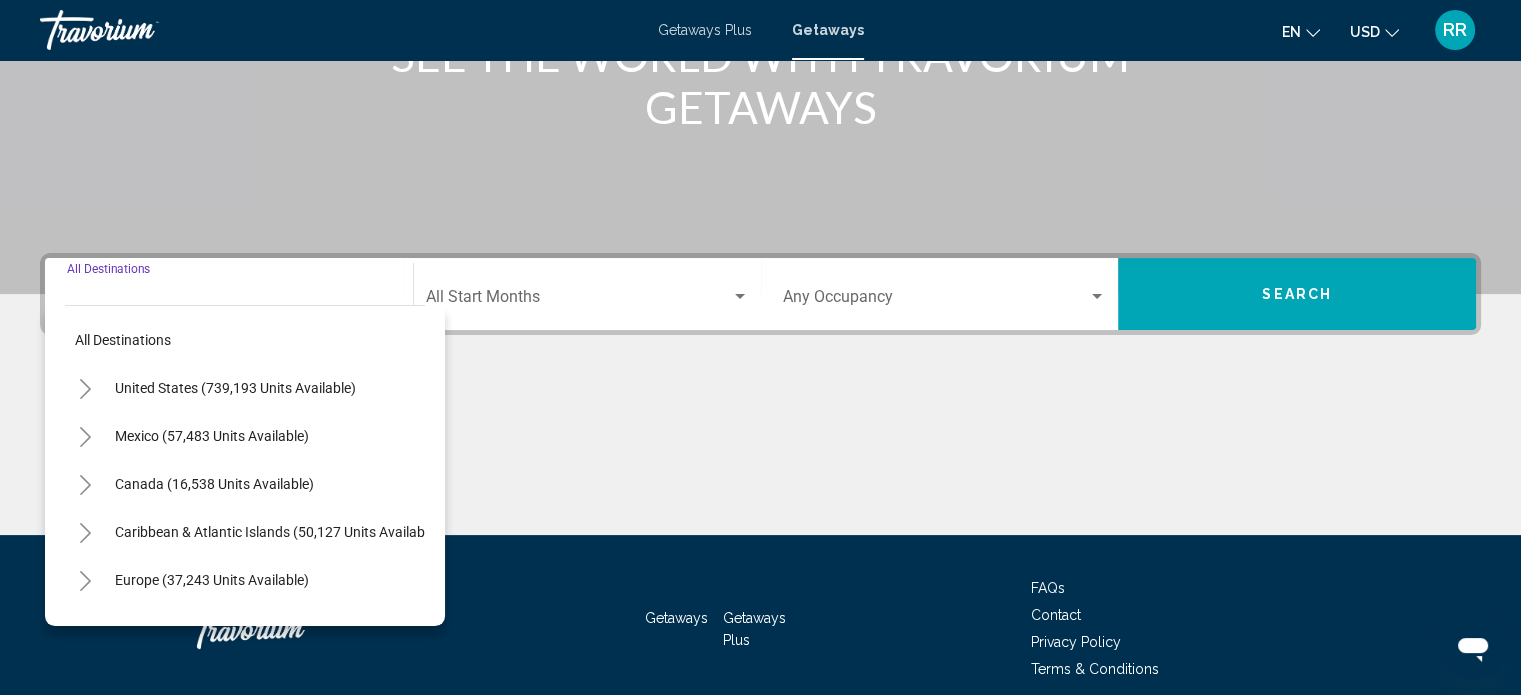 scroll, scrollTop: 390, scrollLeft: 0, axis: vertical 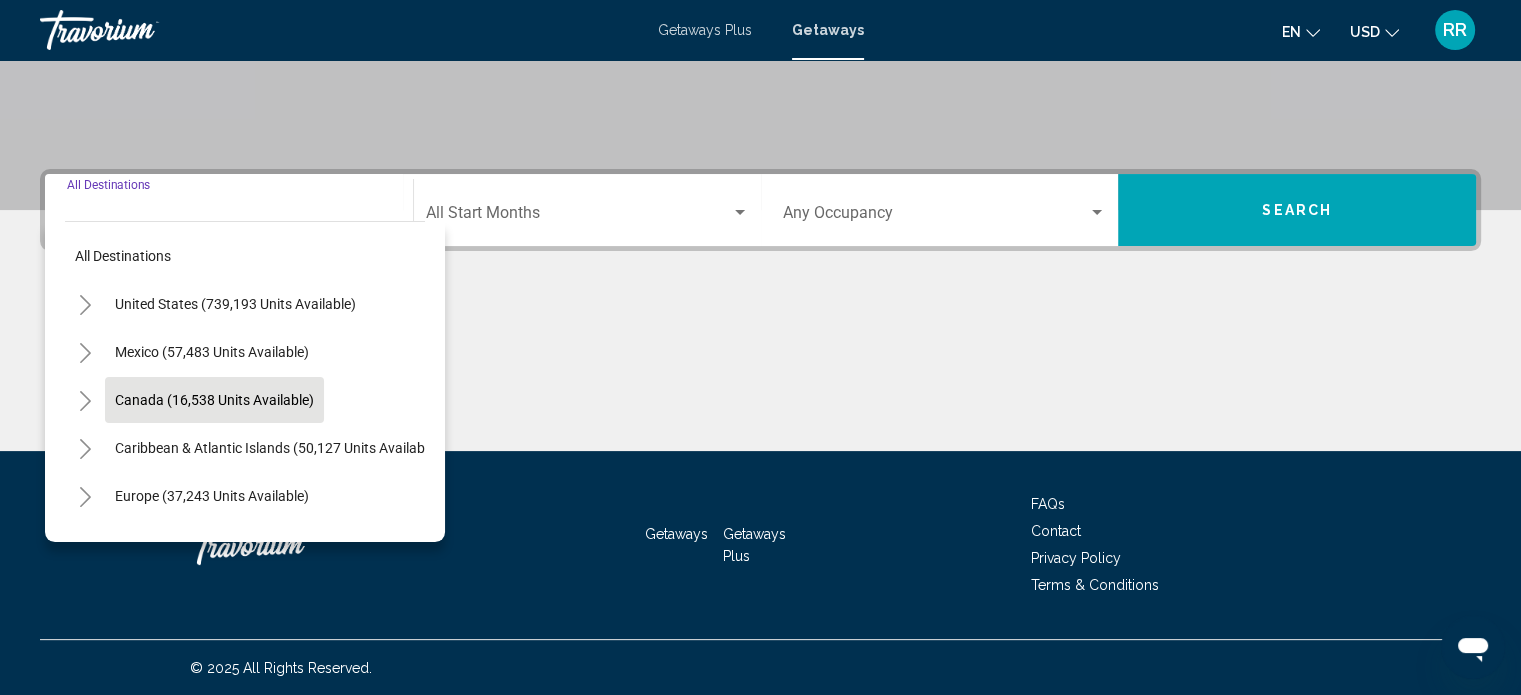 click on "Canada (16,538 units available)" at bounding box center (277, 448) 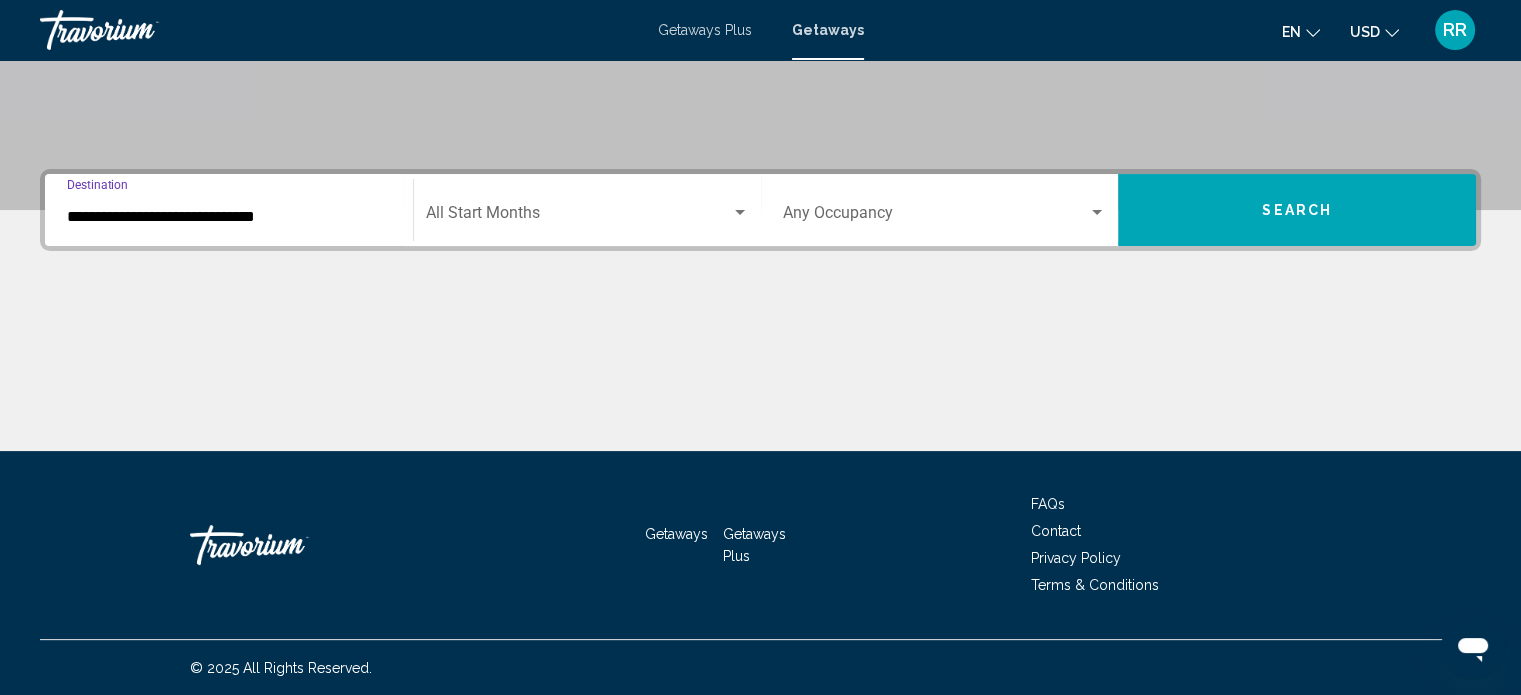 click at bounding box center (578, 217) 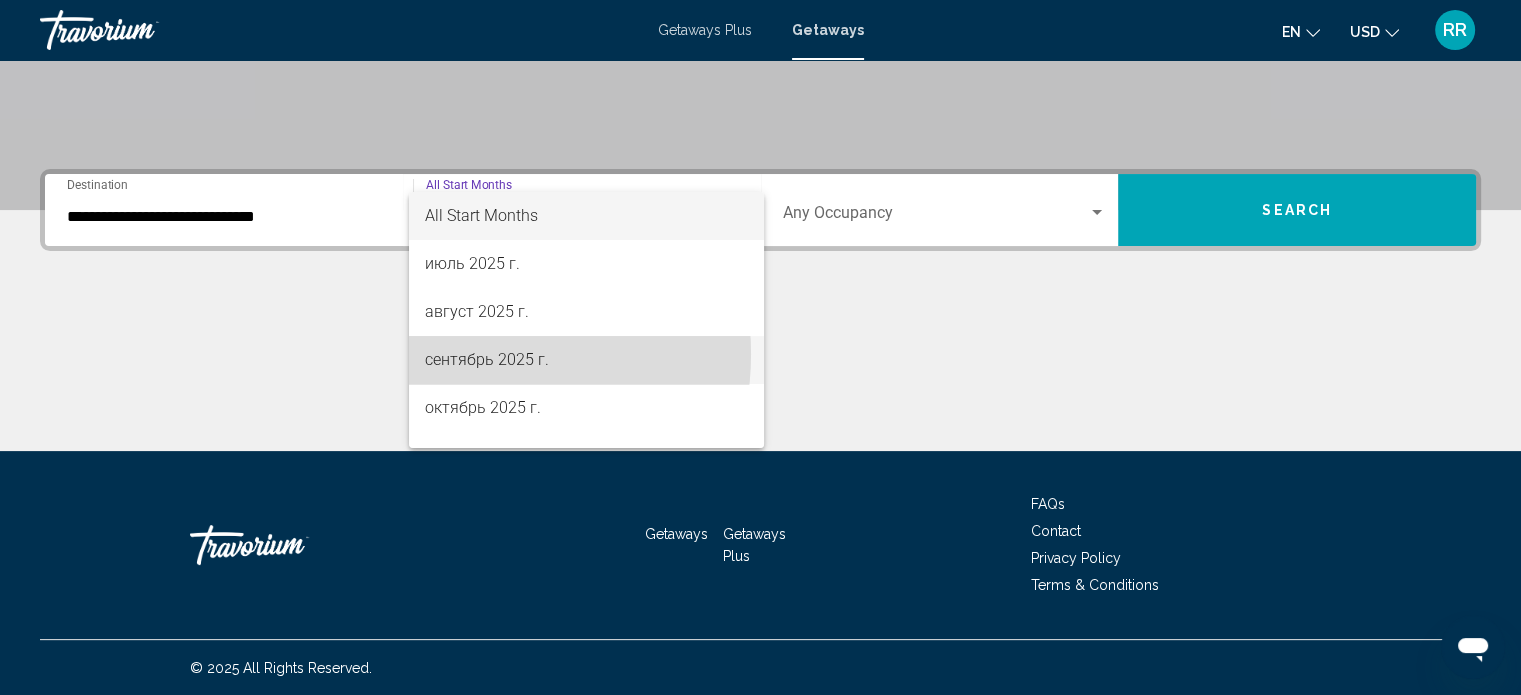 click on "сентябрь 2025 г." at bounding box center [586, 360] 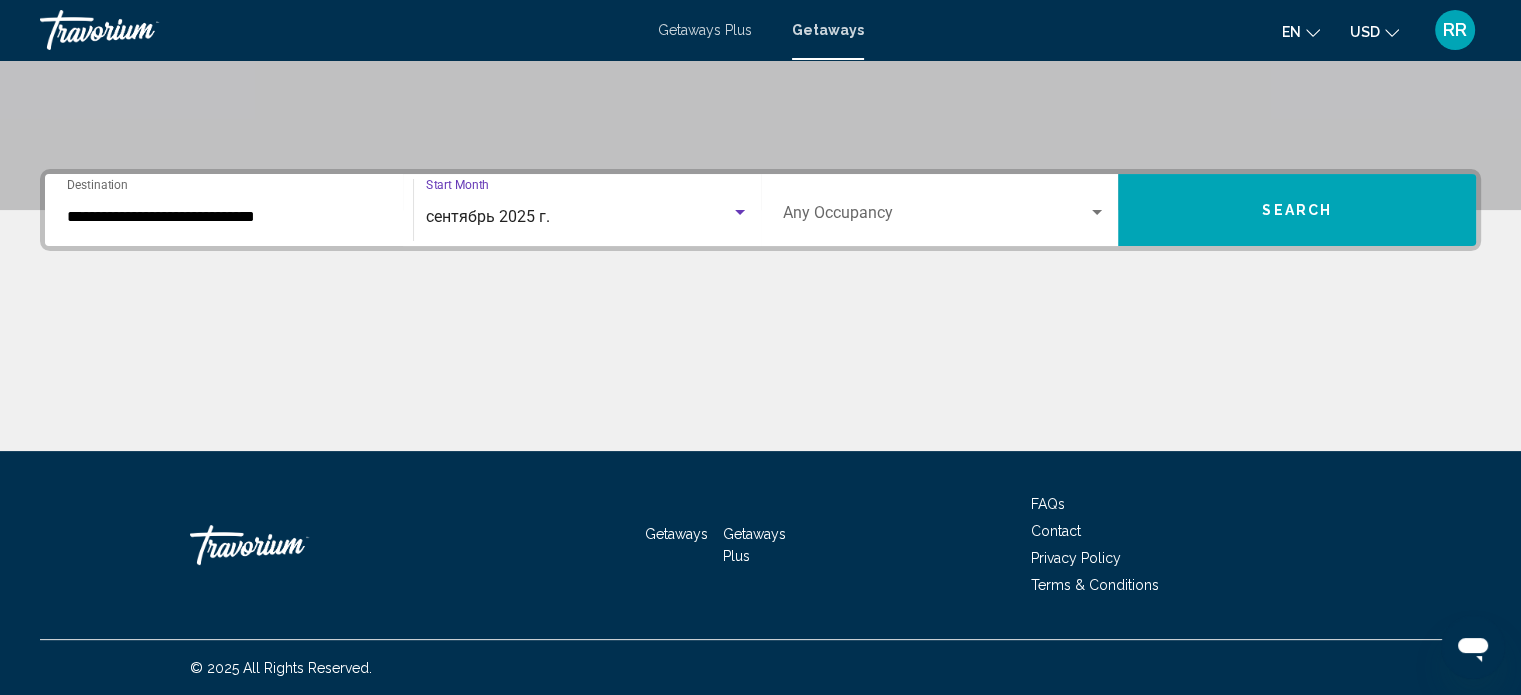 click at bounding box center (936, 217) 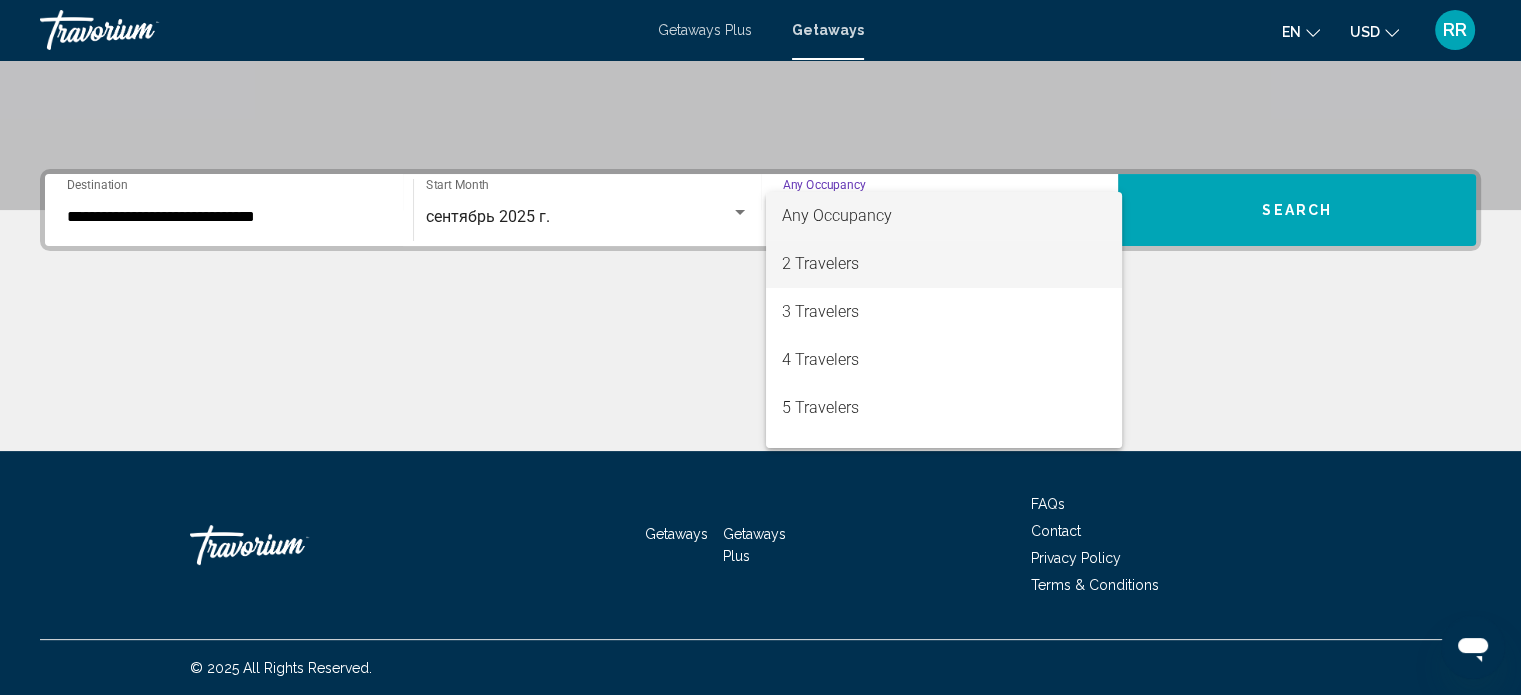 click on "2 Travelers" at bounding box center (944, 264) 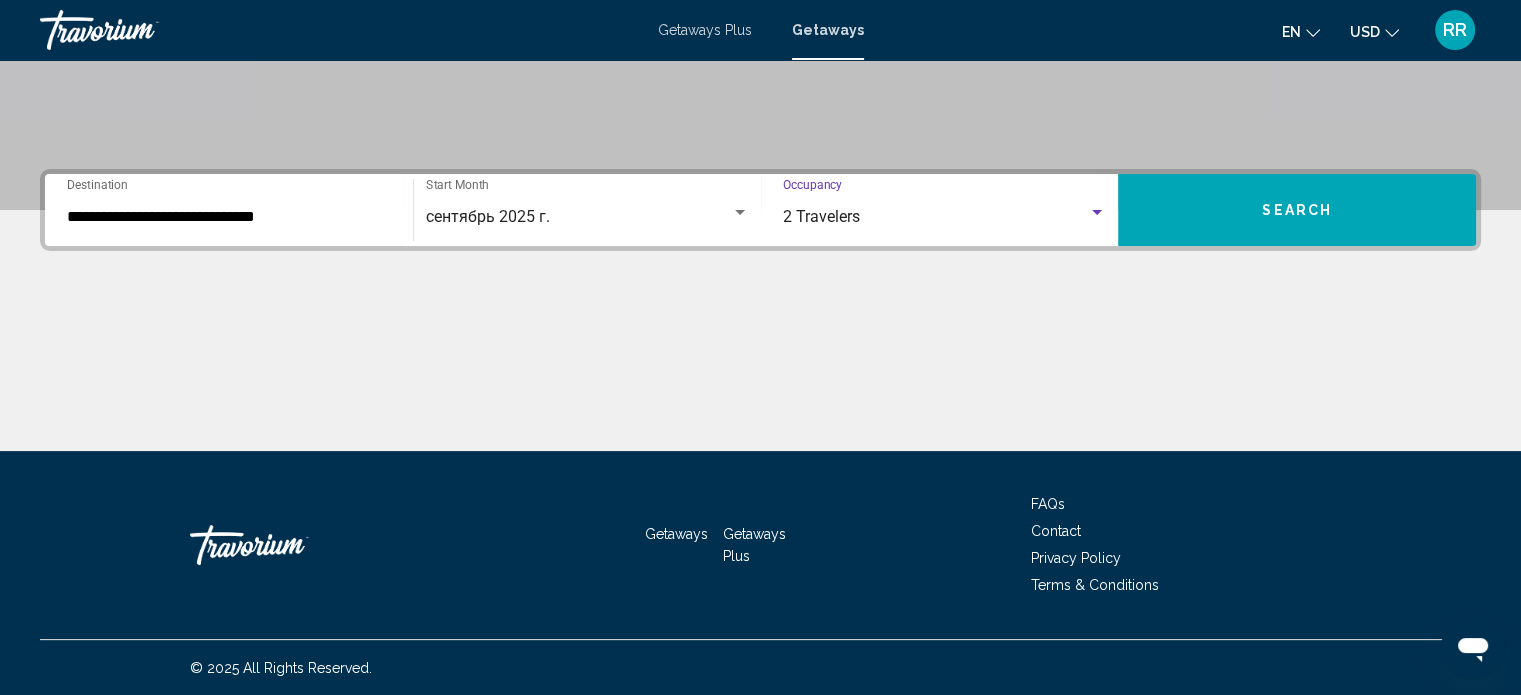 click on "Search" at bounding box center [1297, 210] 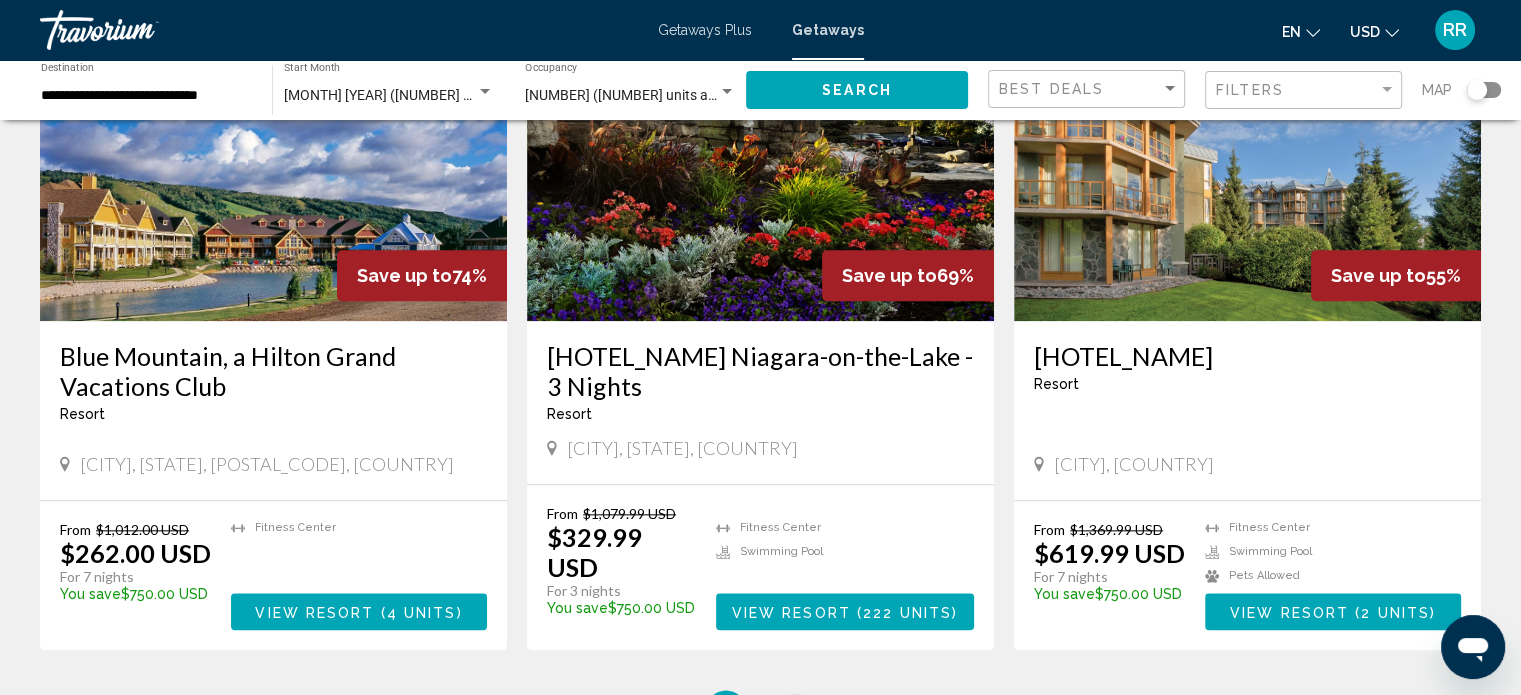 scroll, scrollTop: 2400, scrollLeft: 0, axis: vertical 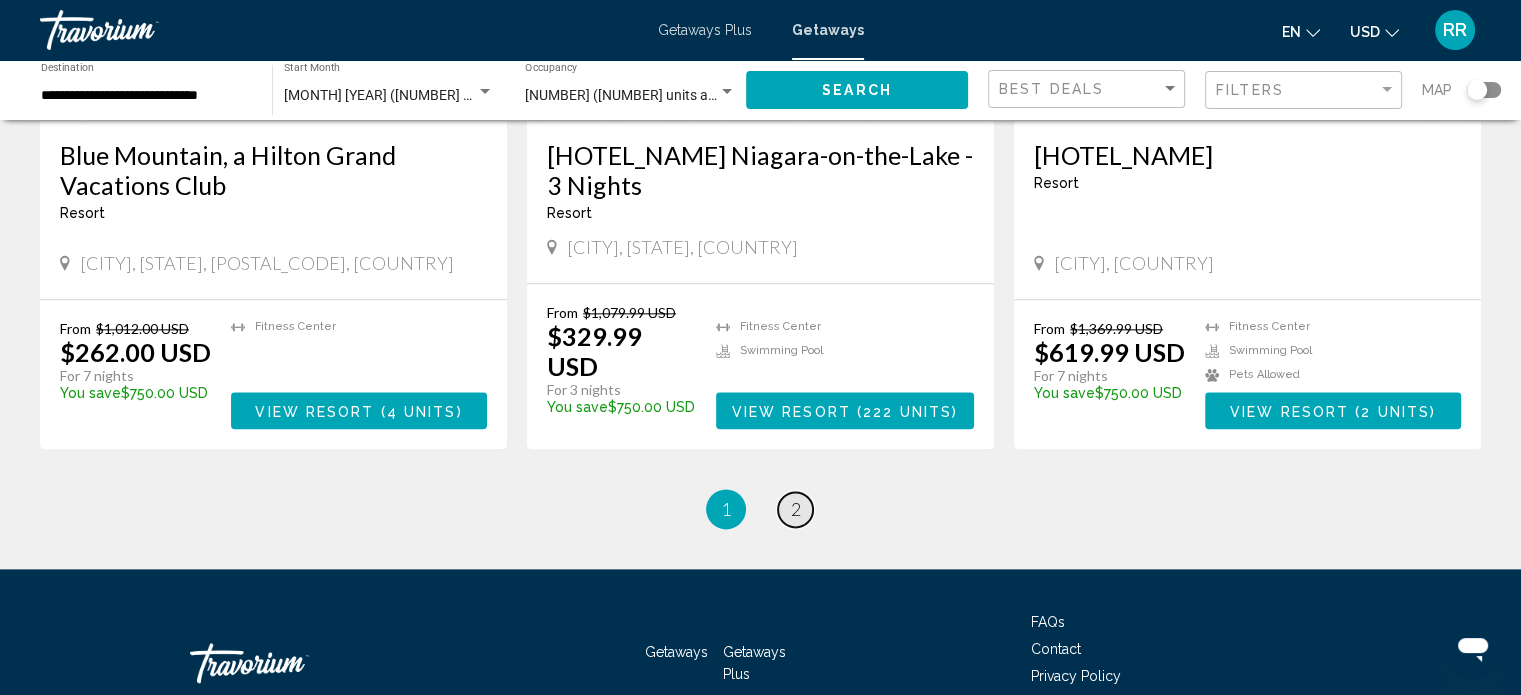 click on "2" at bounding box center [796, 509] 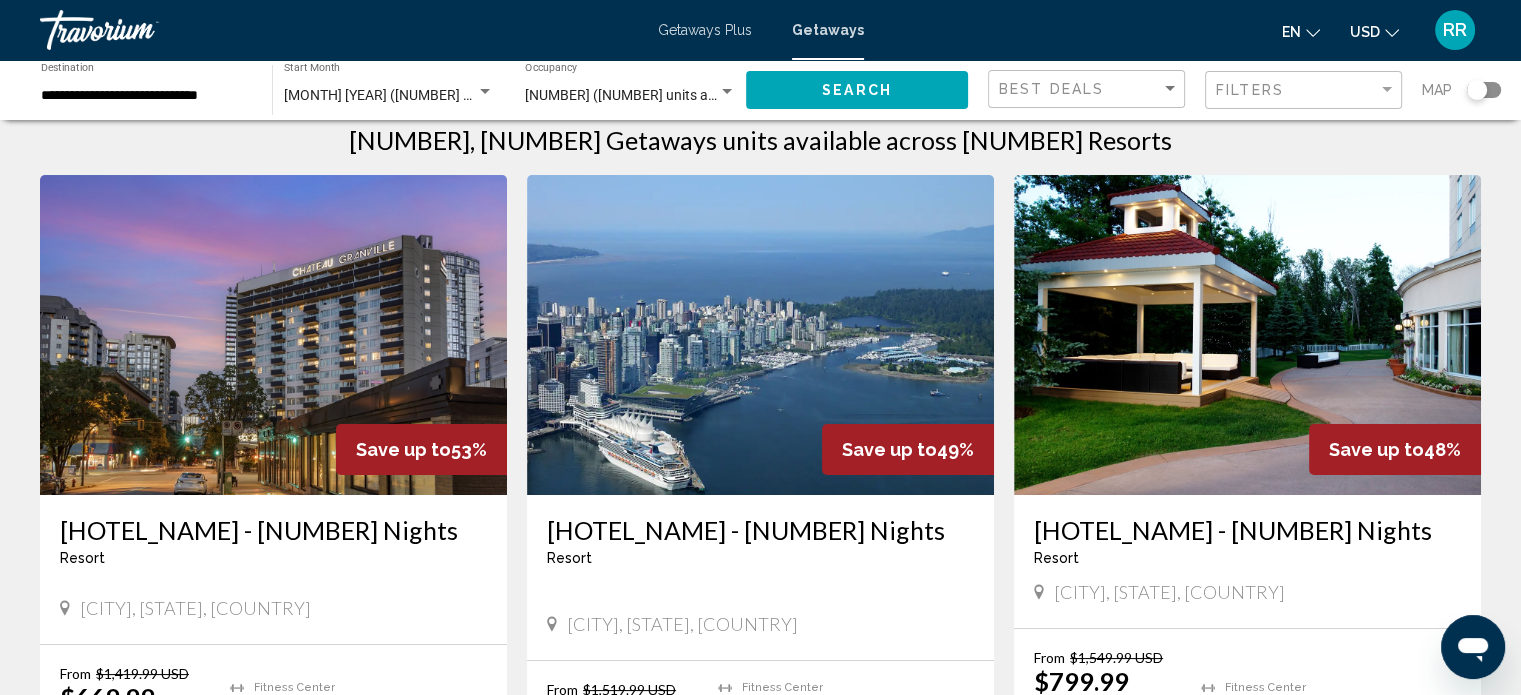 scroll, scrollTop: 0, scrollLeft: 0, axis: both 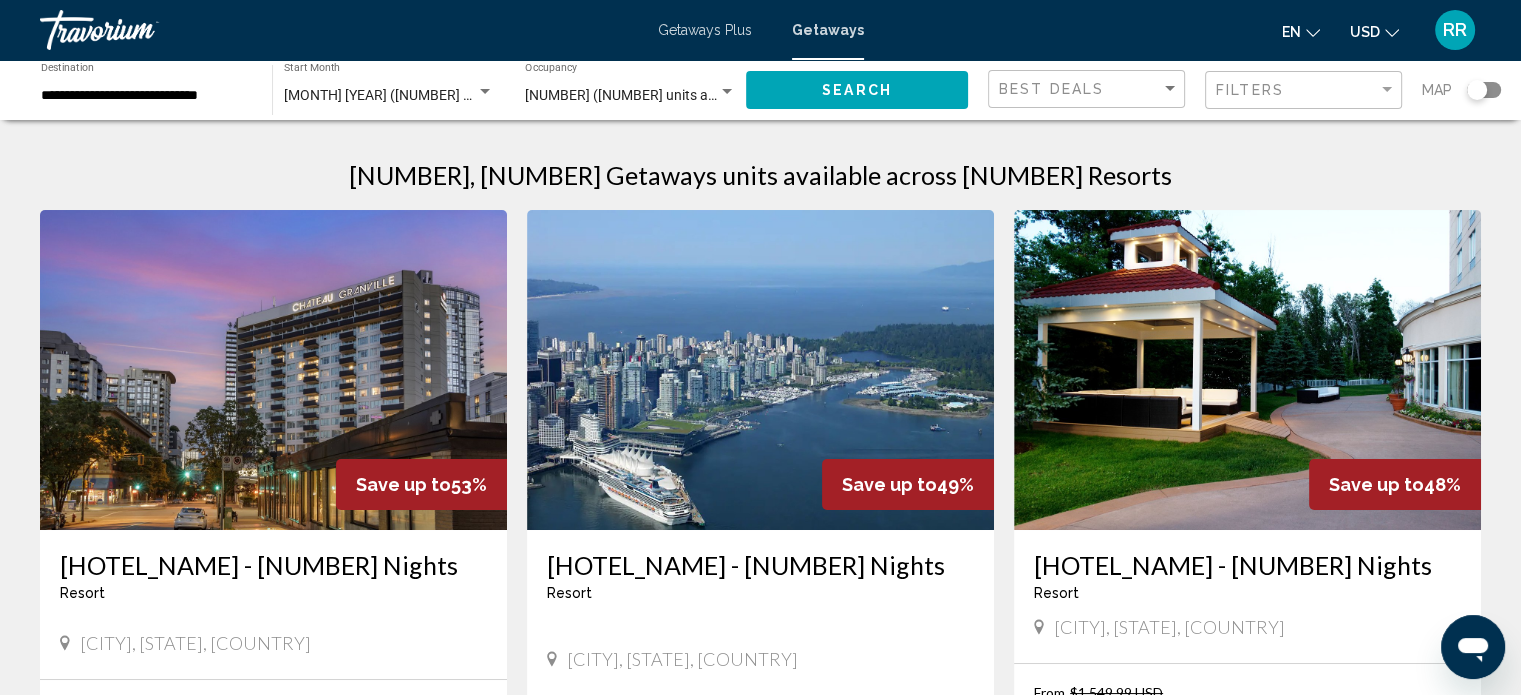 click at bounding box center (727, 91) 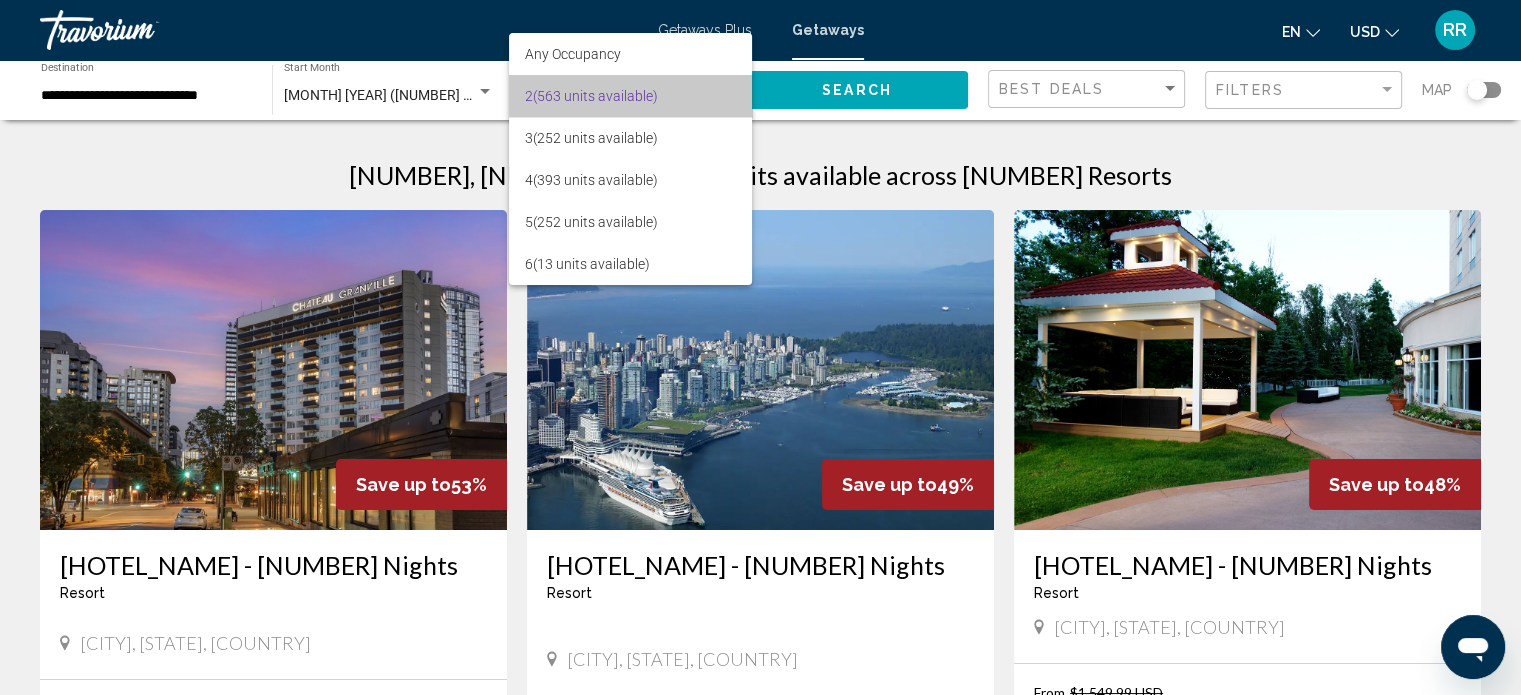 click on "[NUMBER] ([NUMBER] units available)" at bounding box center [630, 96] 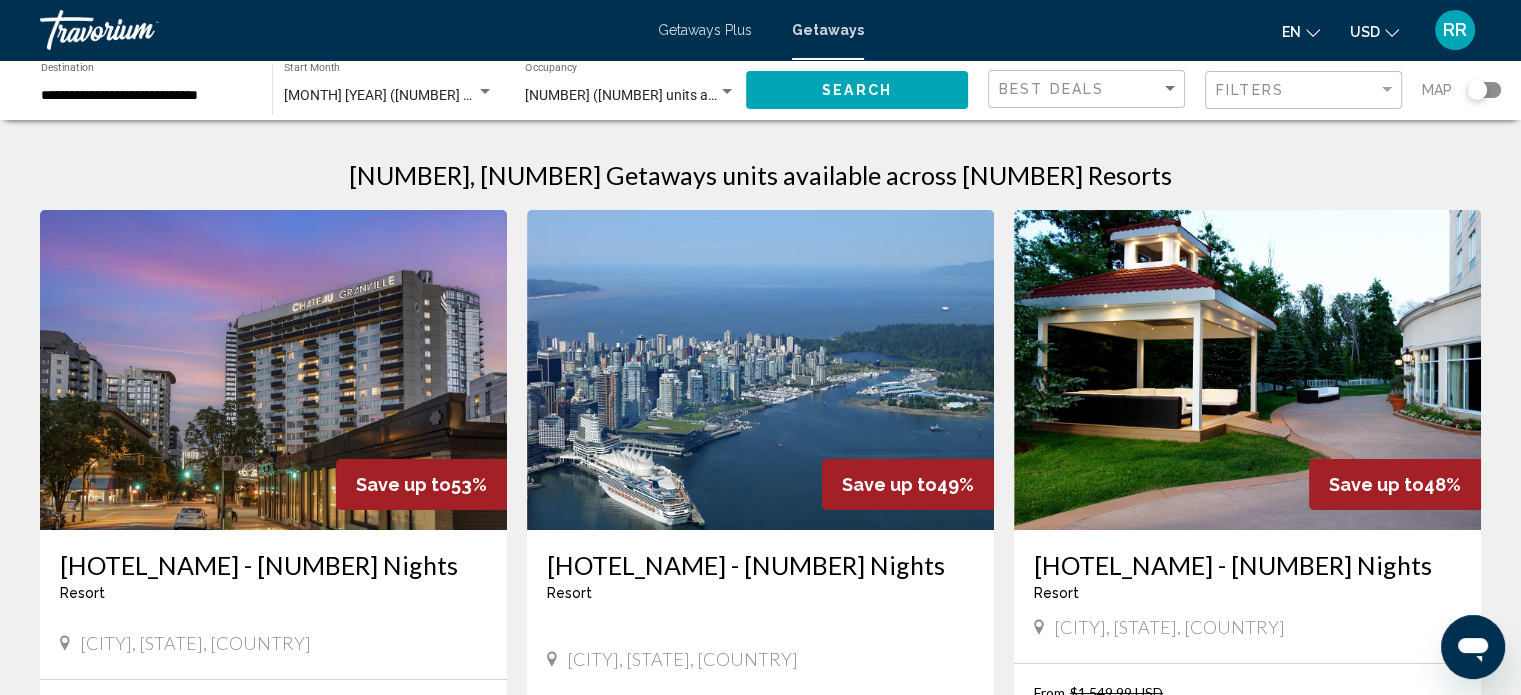 click on "Getaways Plus" at bounding box center (705, 30) 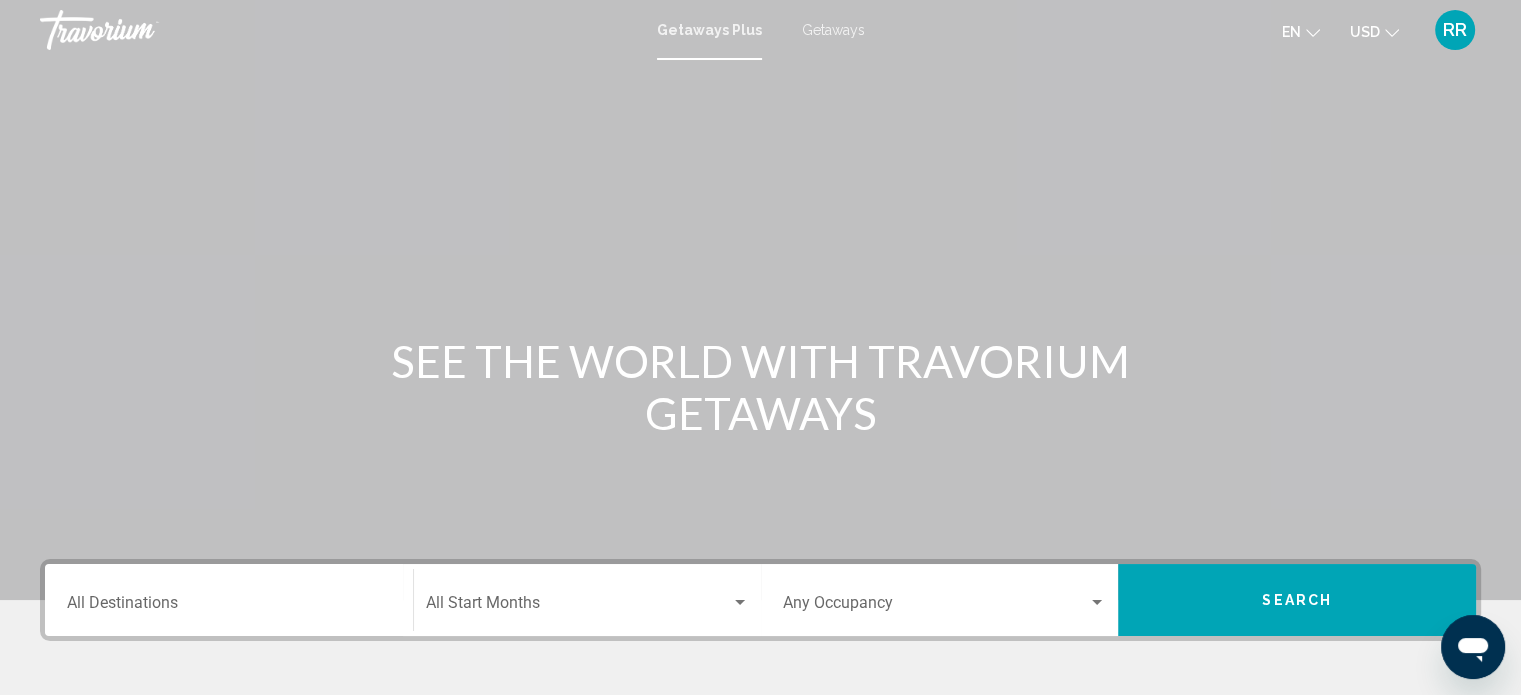 click on "Destination All Destinations" at bounding box center [229, 607] 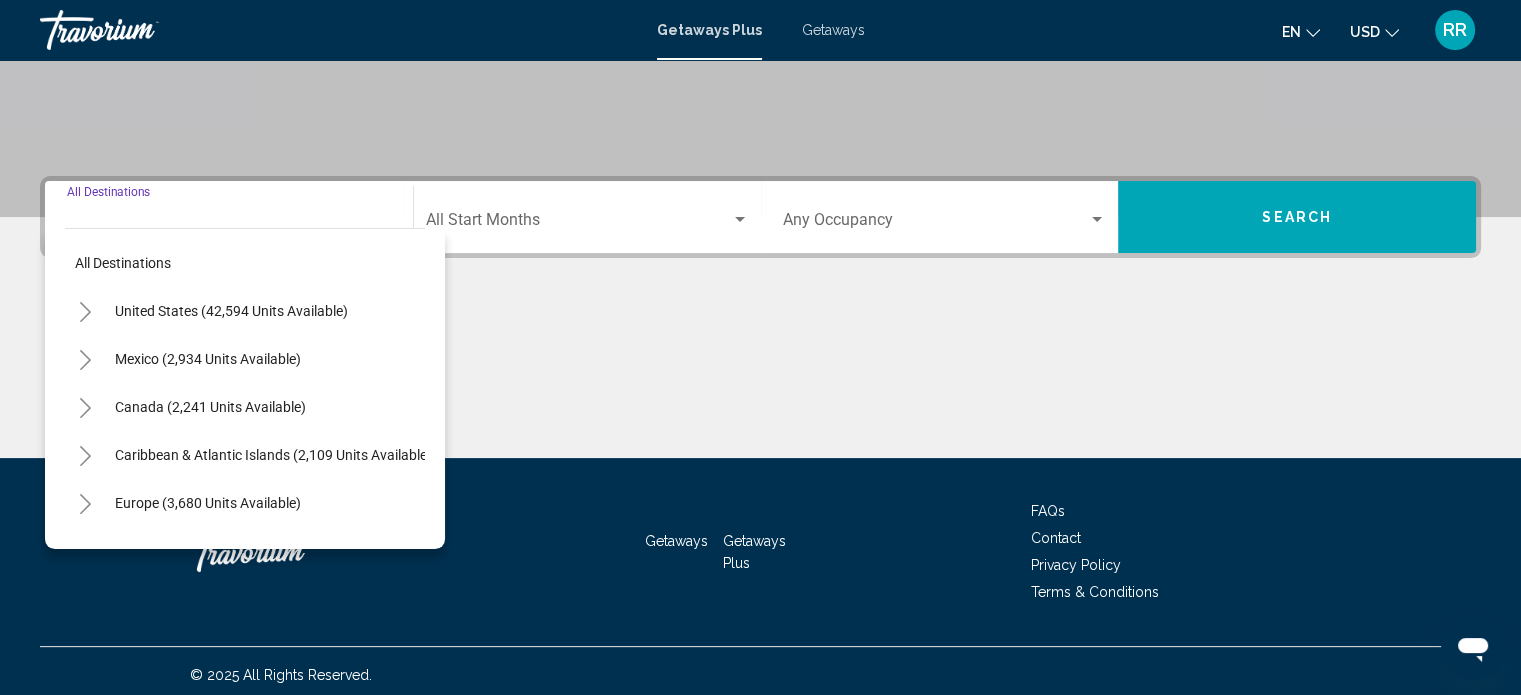 scroll, scrollTop: 390, scrollLeft: 0, axis: vertical 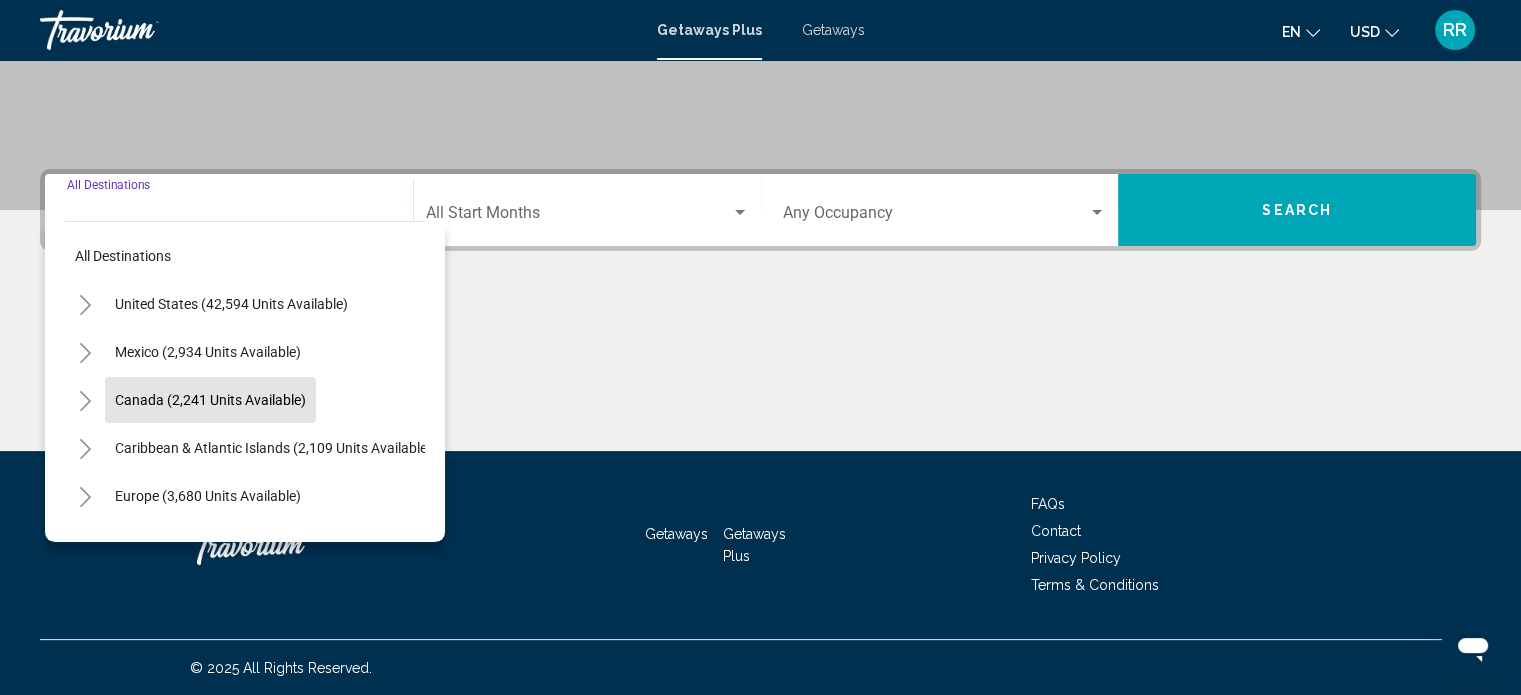 click on "Canada (2,241 units available)" at bounding box center [273, 448] 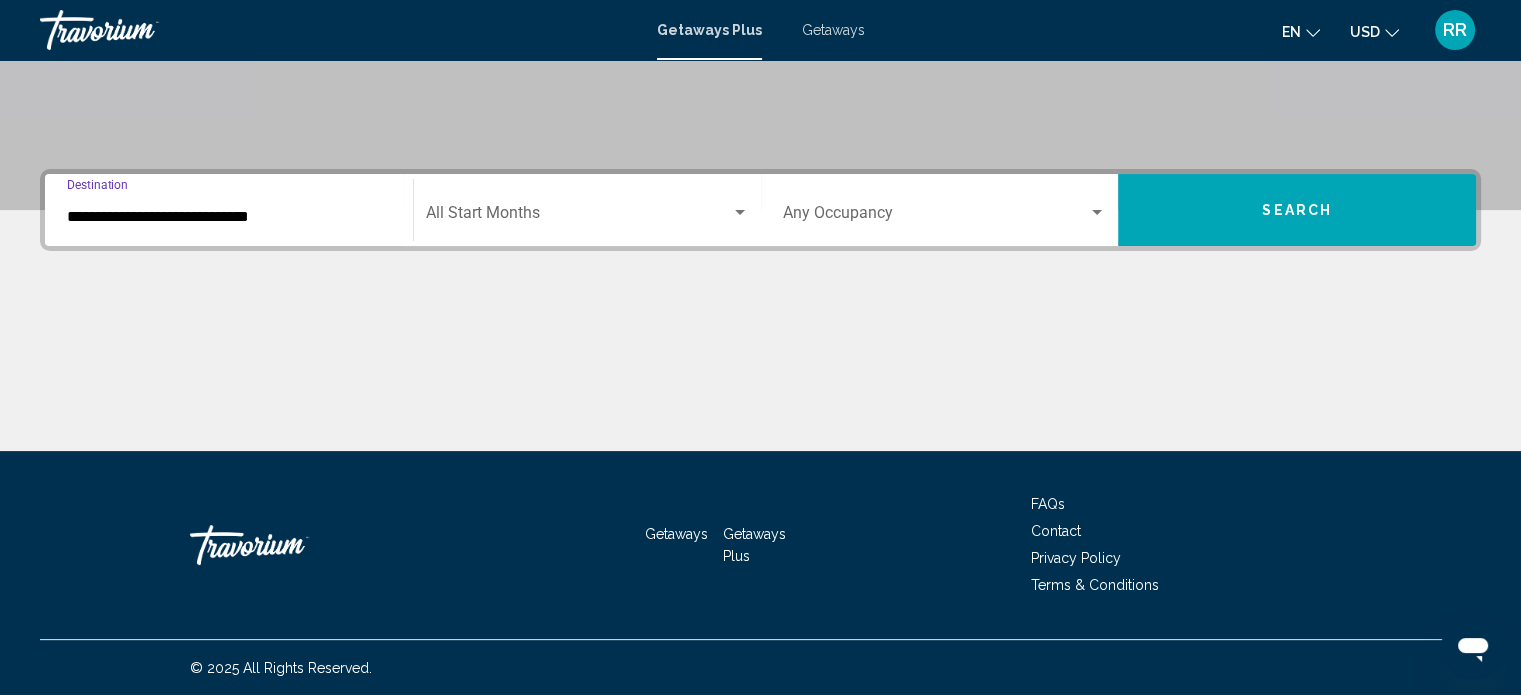 click at bounding box center (578, 217) 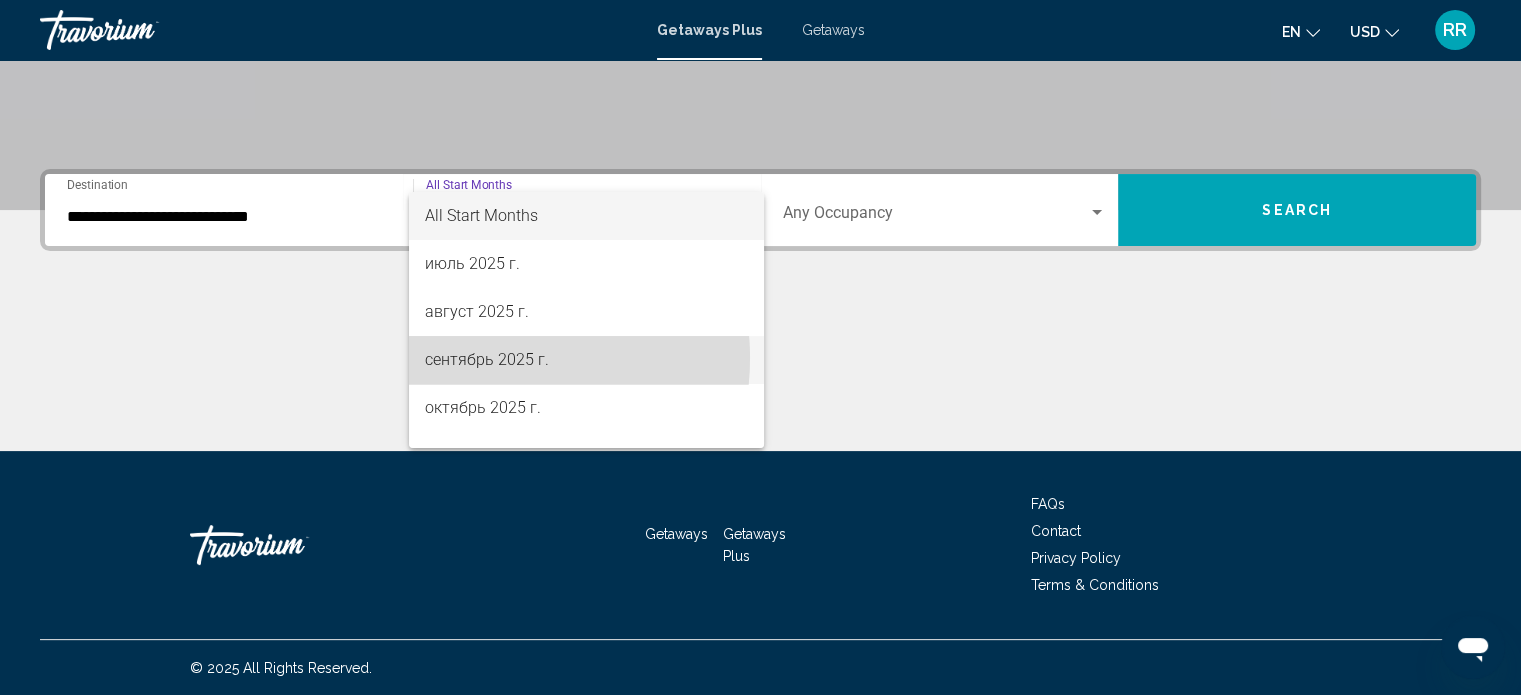 drag, startPoint x: 484, startPoint y: 358, endPoint x: 748, endPoint y: 266, distance: 279.5711 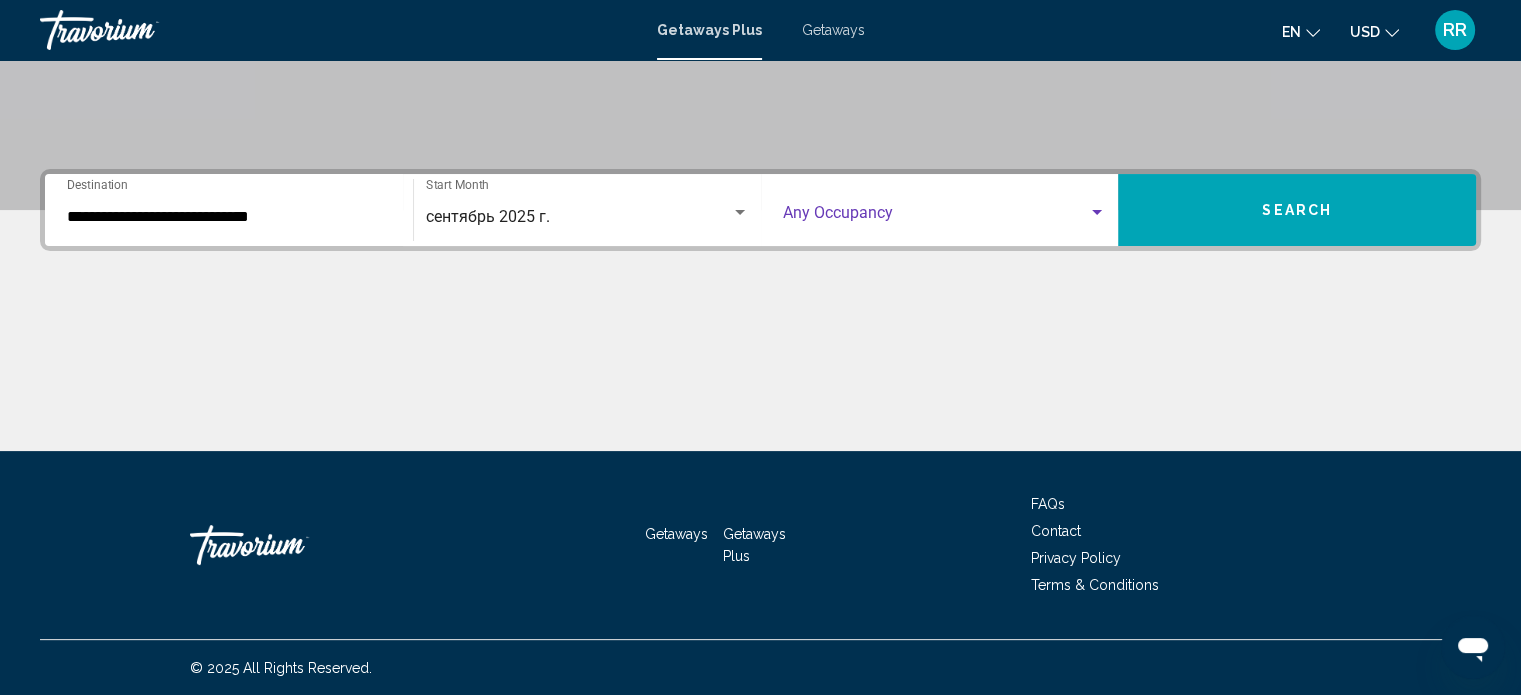 click at bounding box center (936, 217) 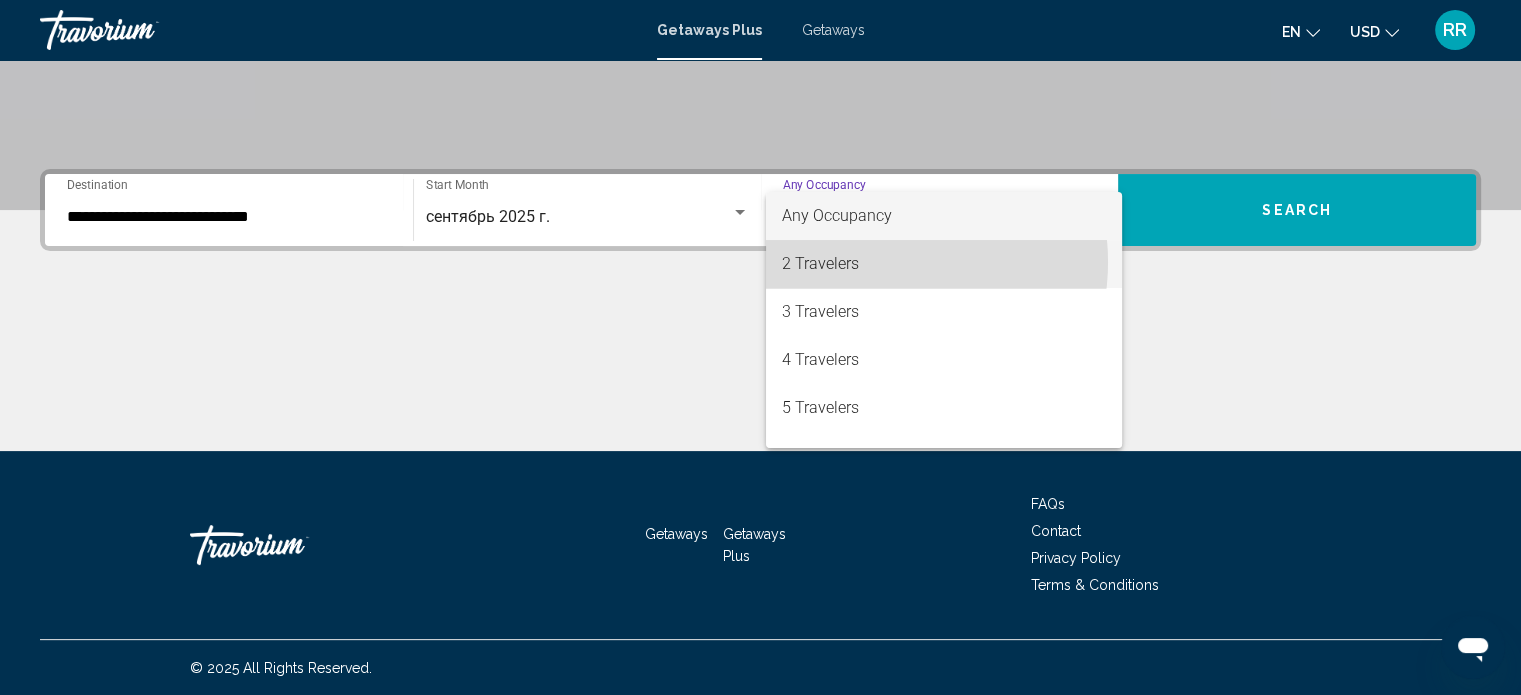 click on "2 Travelers" at bounding box center (944, 264) 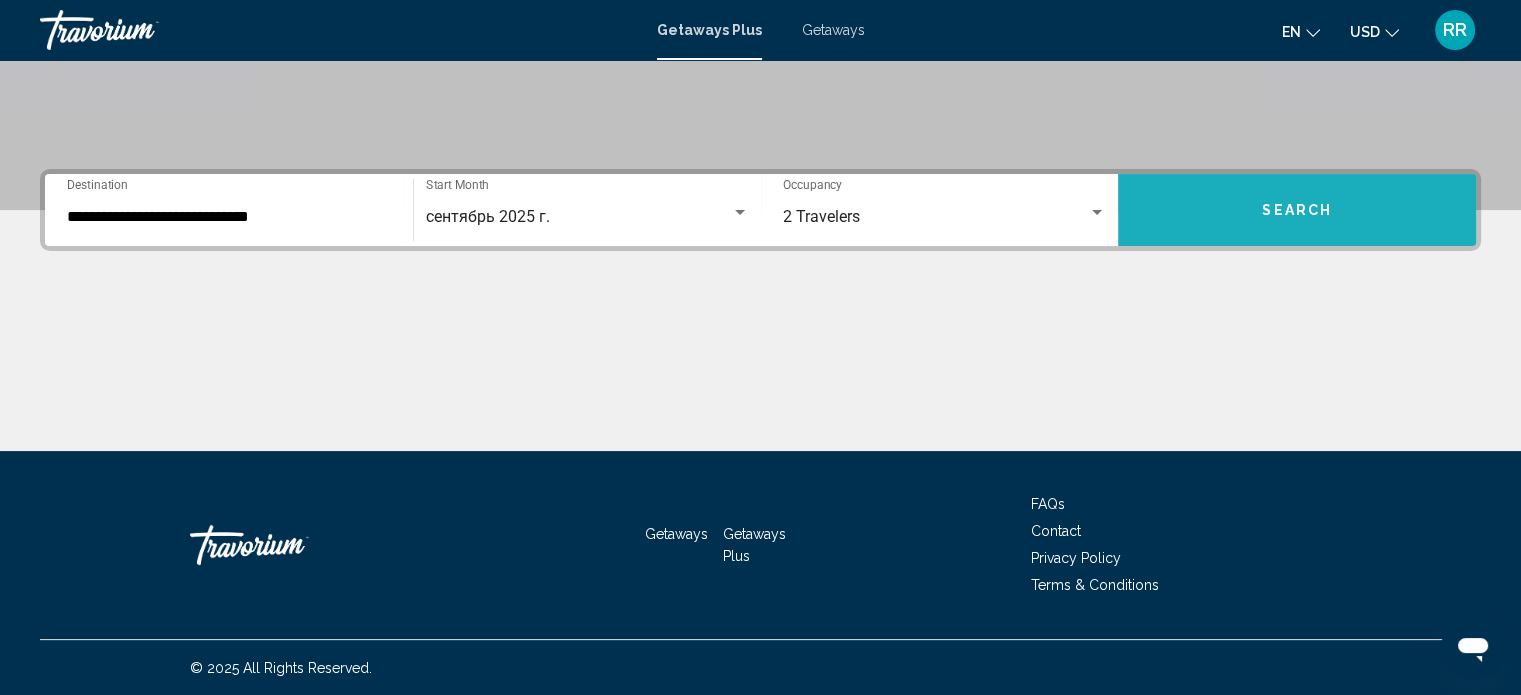 click on "Search" at bounding box center [1297, 211] 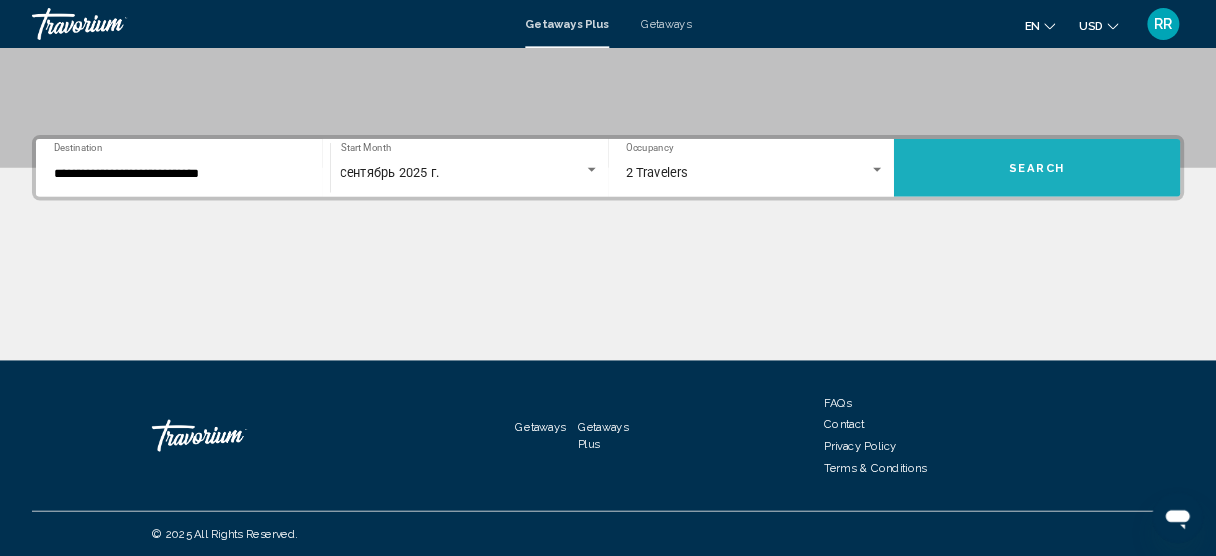 scroll, scrollTop: 0, scrollLeft: 0, axis: both 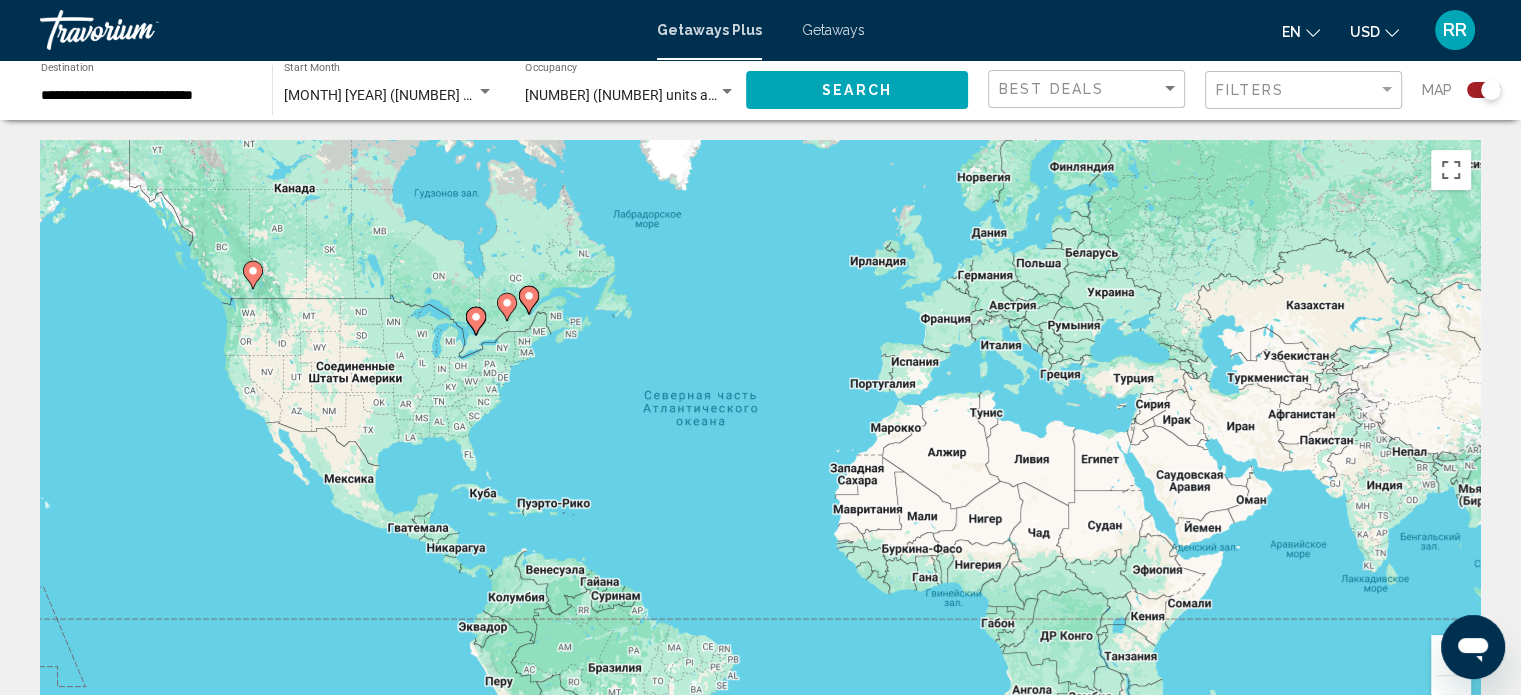 click on "Для навигации используйте клавиши со стрелками. Чтобы активировать перетаскивание с помощью клавиатуры, нажмите Alt + Ввод. После этого перемещайте маркер, используя клавиши со стрелками. Чтобы завершить перетаскивание, нажмите клавишу Ввод. Чтобы отменить действие, нажмите клавишу Esc." at bounding box center [760, 440] 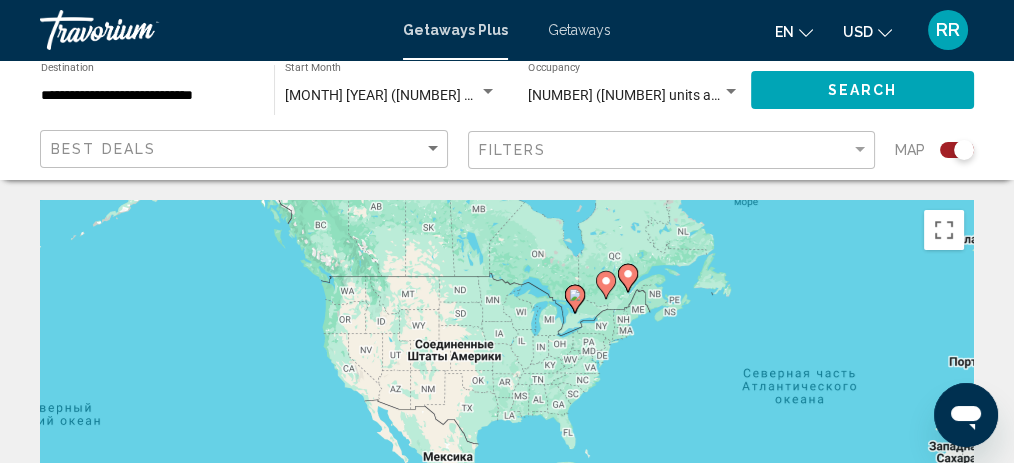 drag, startPoint x: 356, startPoint y: 341, endPoint x: 714, endPoint y: 254, distance: 368.4196 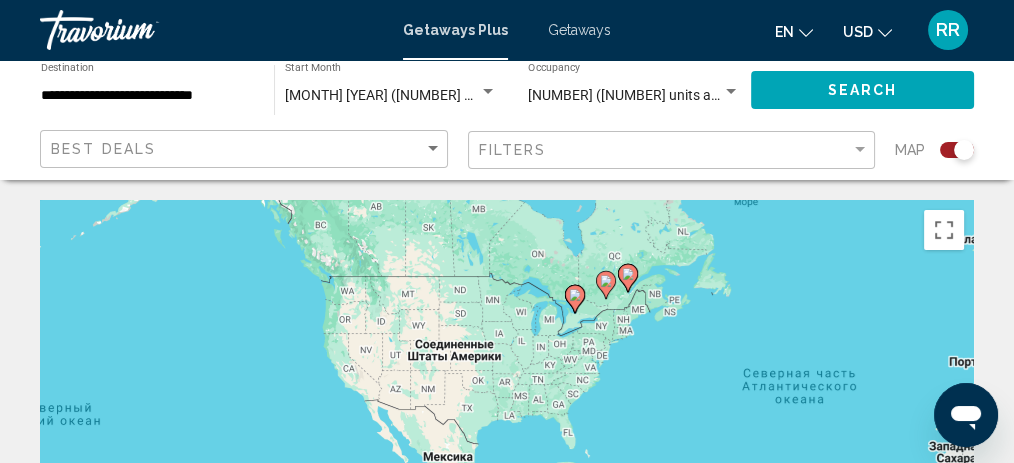 click on "Для навигации используйте клавиши со стрелками. Чтобы активировать перетаскивание с помощью клавиатуры, нажмите Alt + Ввод. После этого перемещайте маркер, используя клавиши со стрелками. Чтобы завершить перетаскивание, нажмите клавишу Ввод. Чтобы отменить действие, нажмите клавишу Esc." at bounding box center (507, 500) 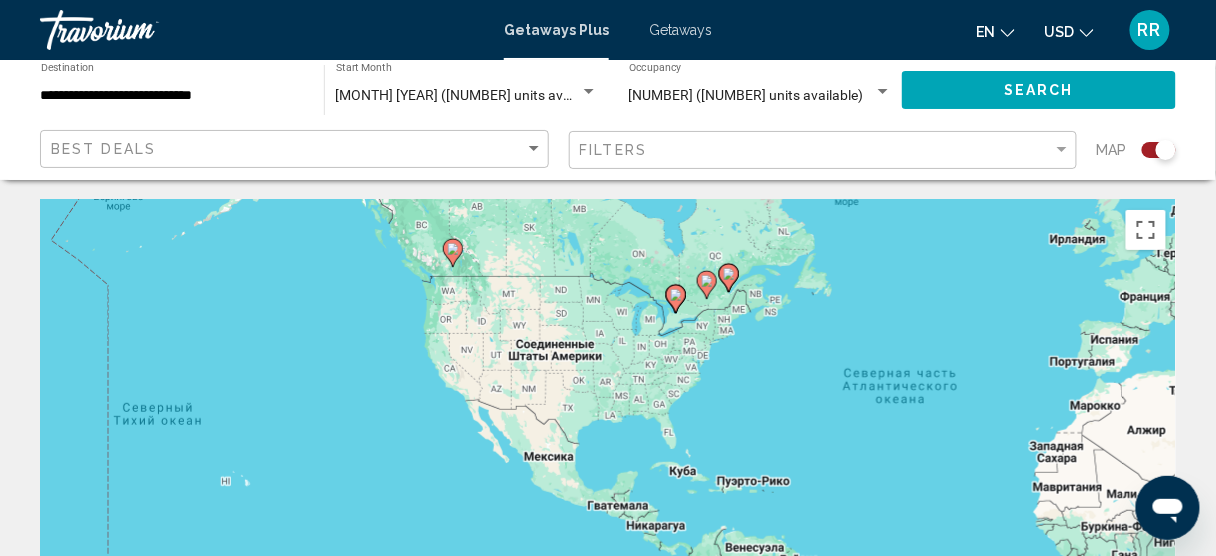 click 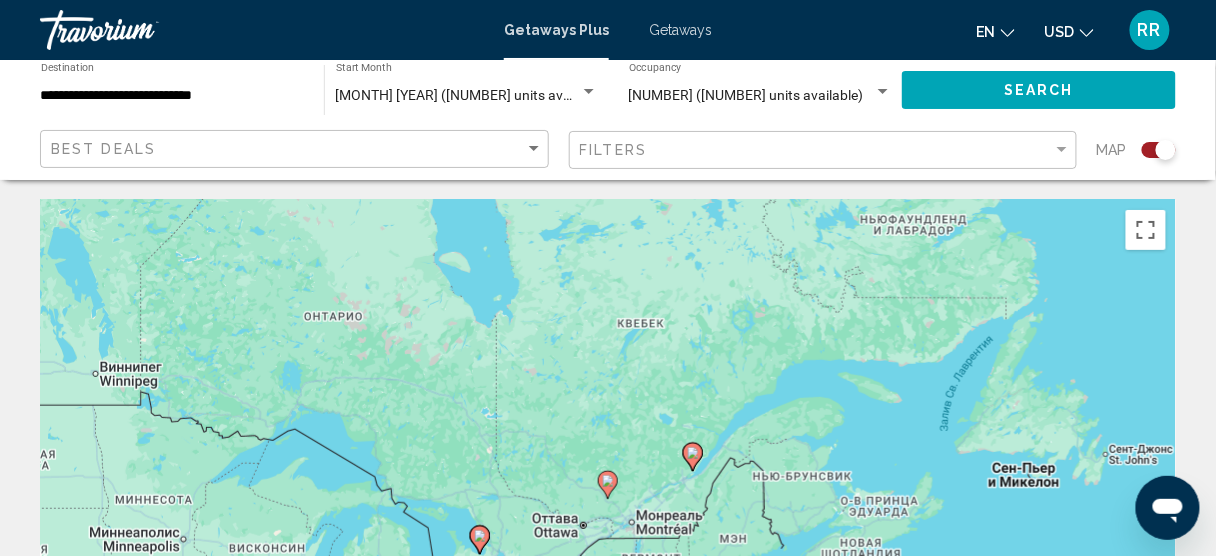 click 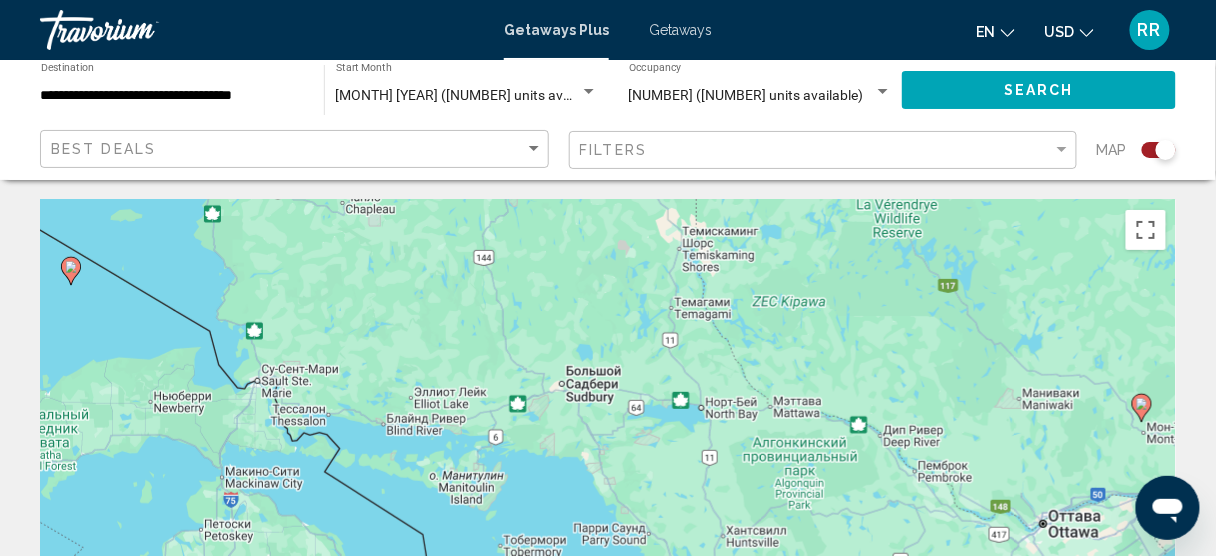 drag, startPoint x: 485, startPoint y: 374, endPoint x: 941, endPoint y: 312, distance: 460.19562 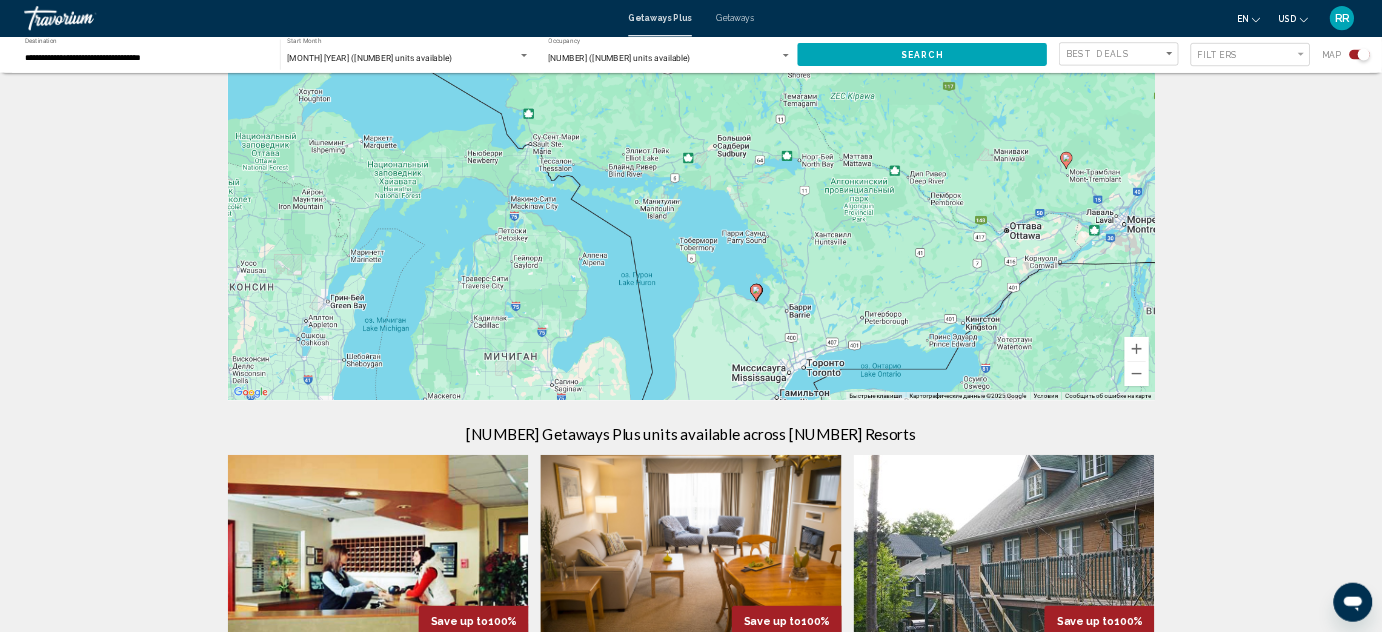 scroll, scrollTop: 80, scrollLeft: 0, axis: vertical 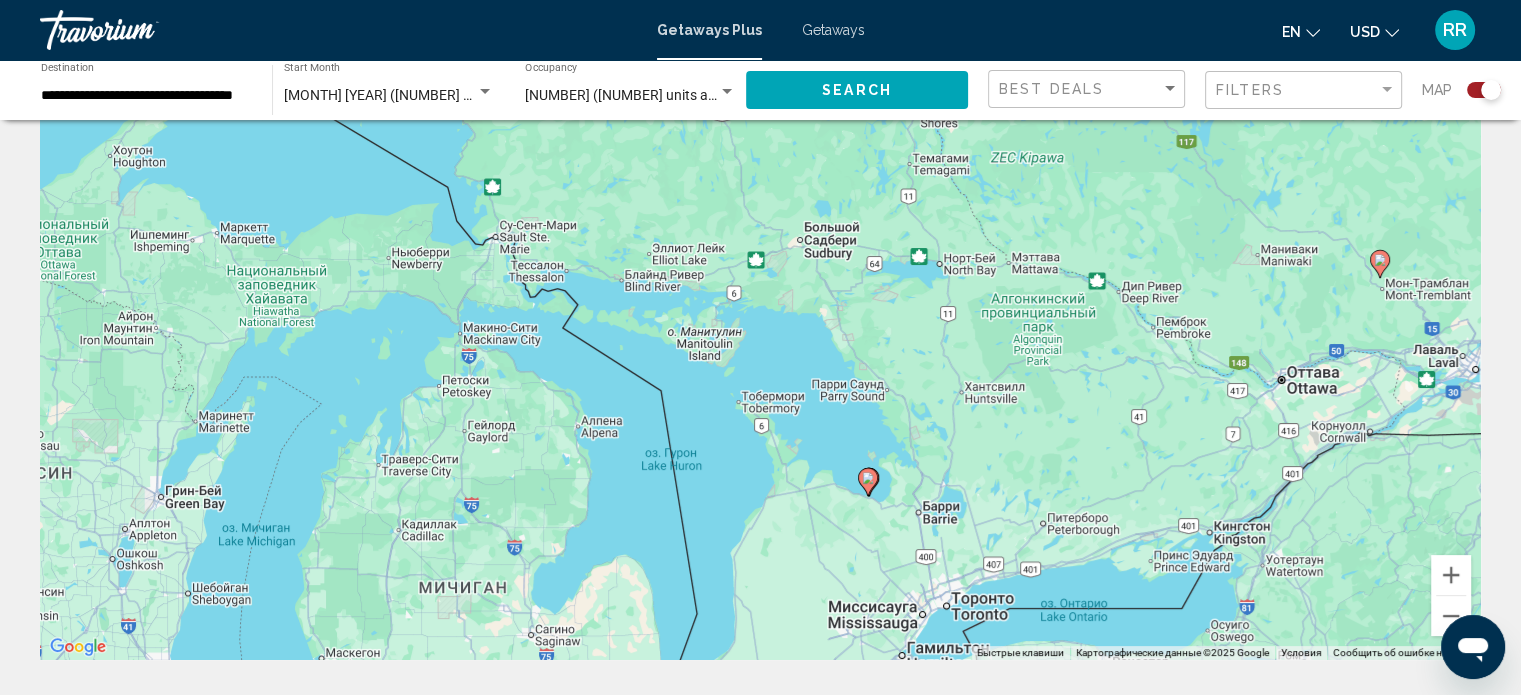click on "Для навигации используйте клавиши со стрелками. Чтобы активировать перетаскивание с помощью клавиатуры, нажмите Alt + Ввод. После этого перемещайте маркер, используя клавиши со стрелками. Чтобы завершить перетаскивание, нажмите клавишу Ввод. Чтобы отменить действие, нажмите клавишу Esc." at bounding box center (760, 360) 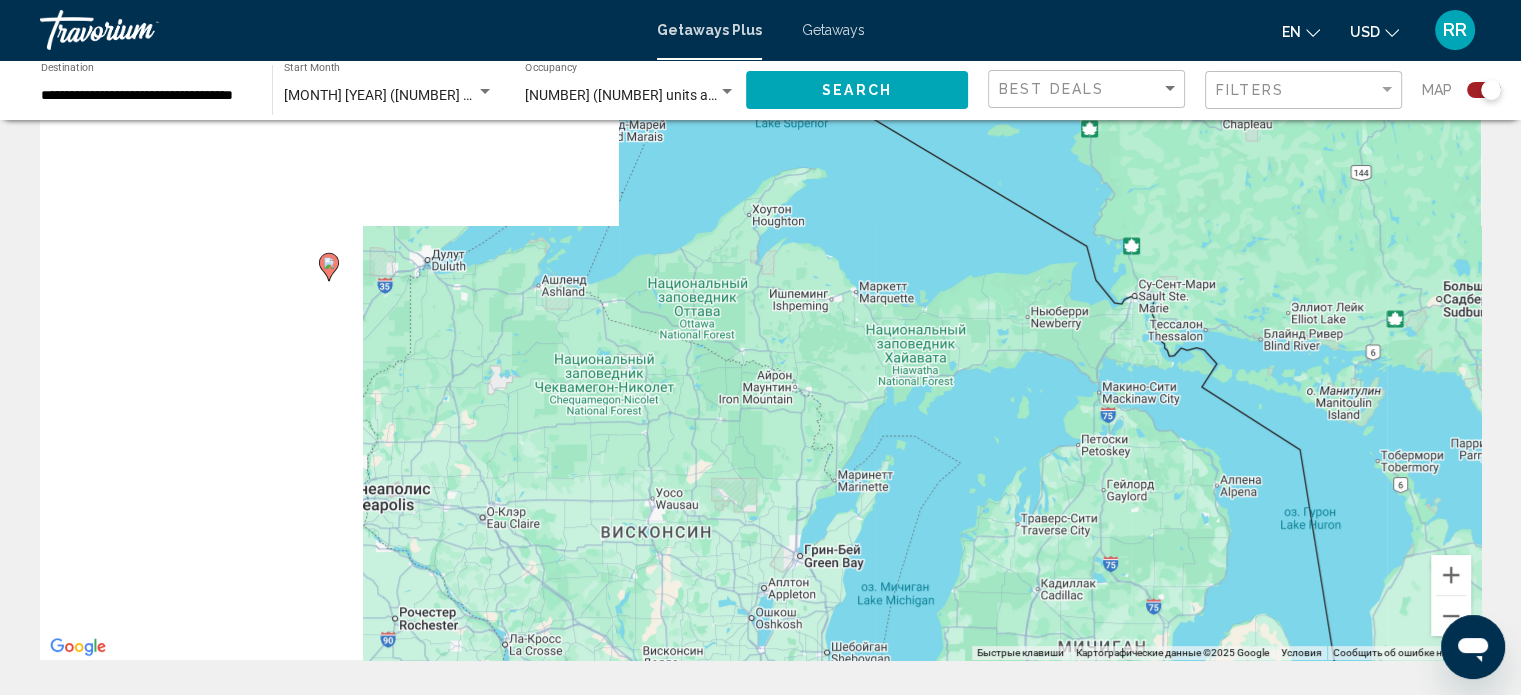 drag, startPoint x: 465, startPoint y: 363, endPoint x: 1124, endPoint y: 423, distance: 661.72577 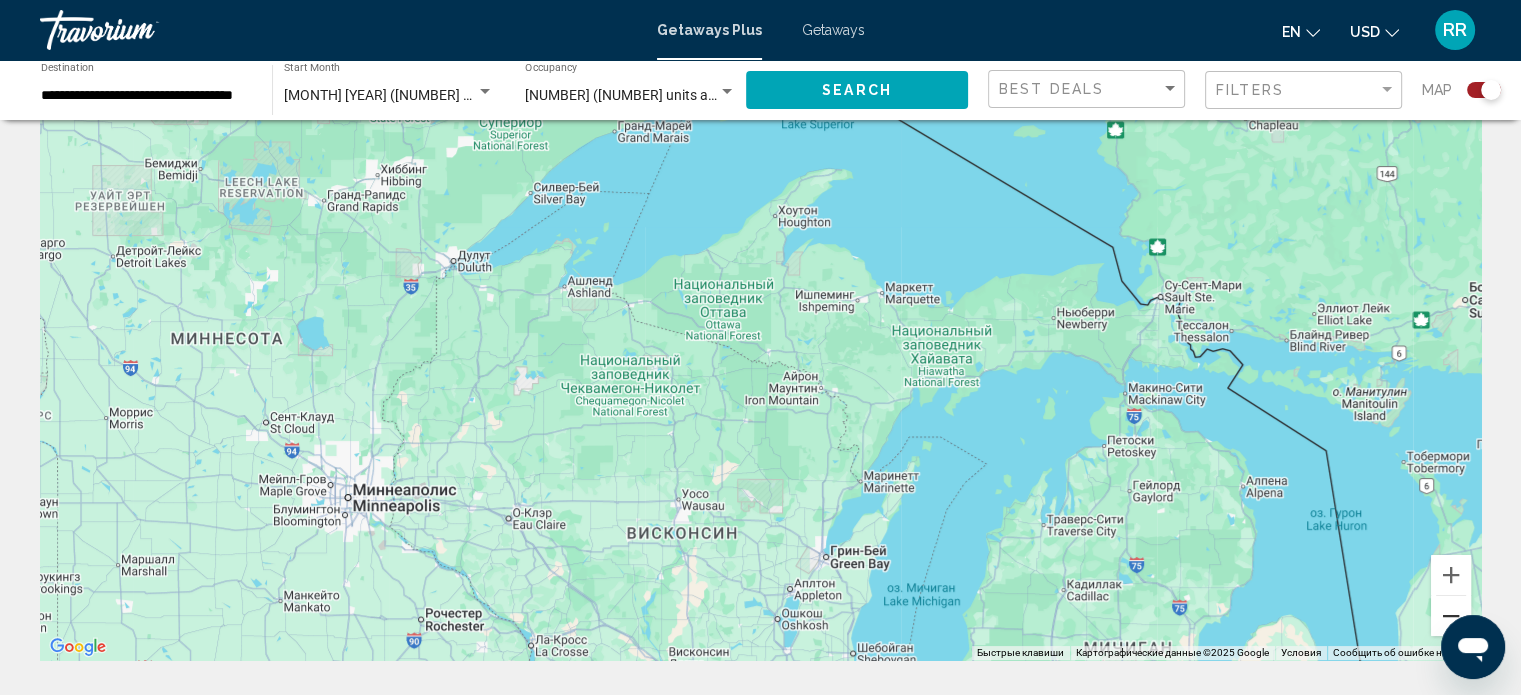 click at bounding box center (1451, 616) 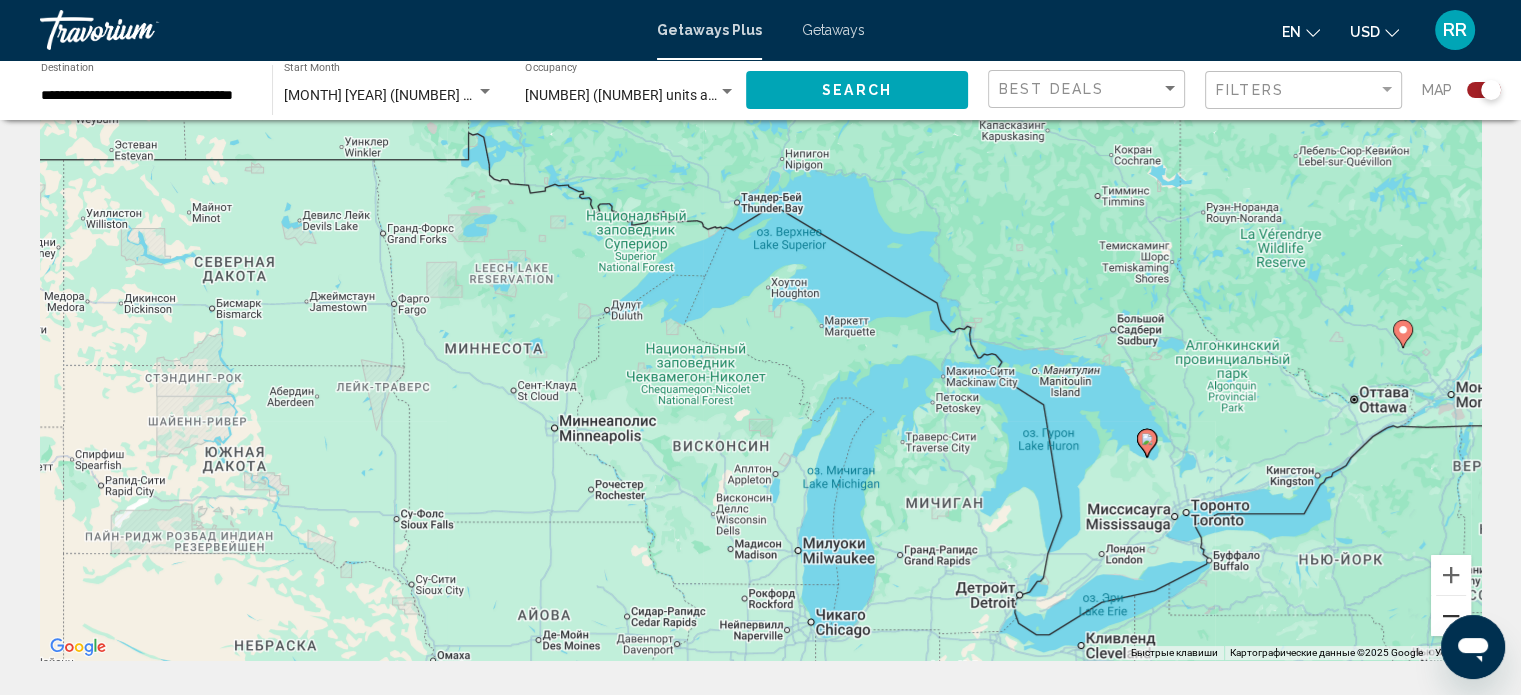 click at bounding box center [1451, 616] 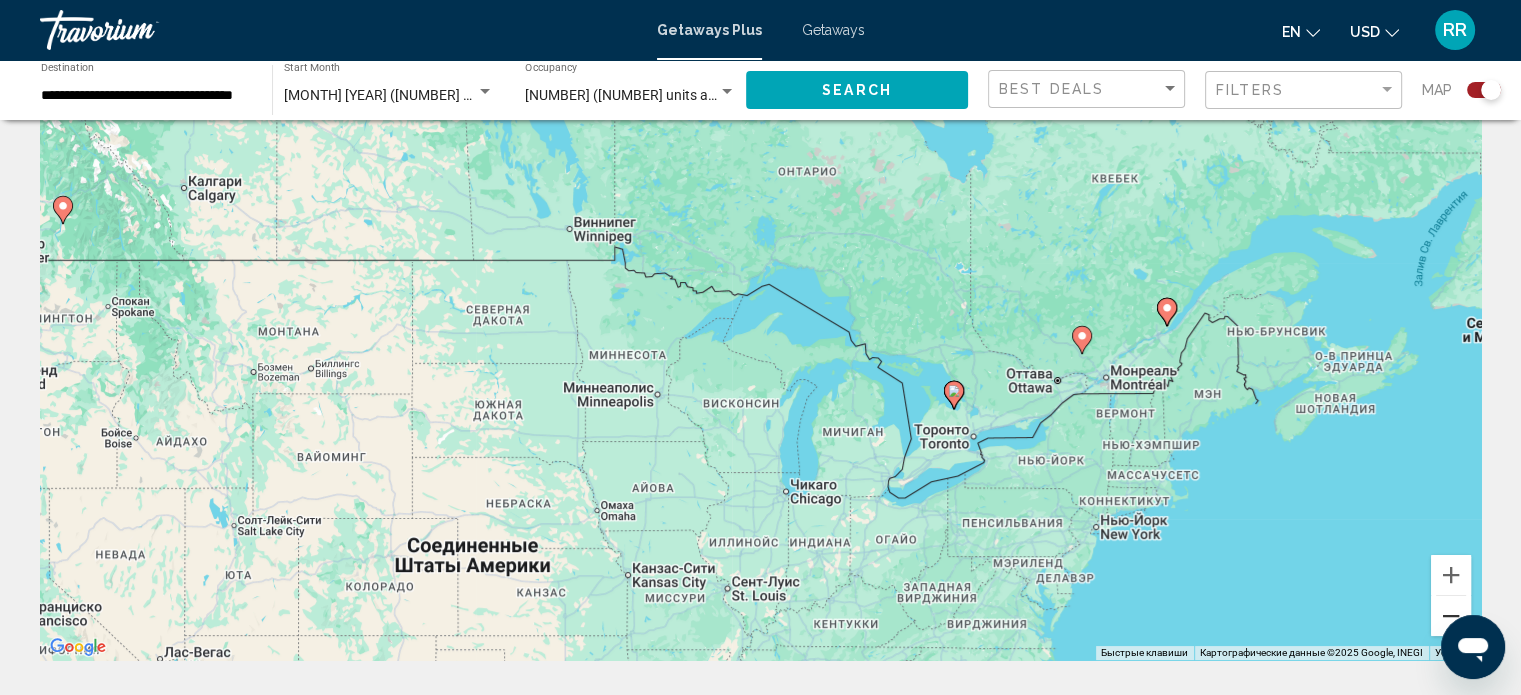 click at bounding box center (1451, 616) 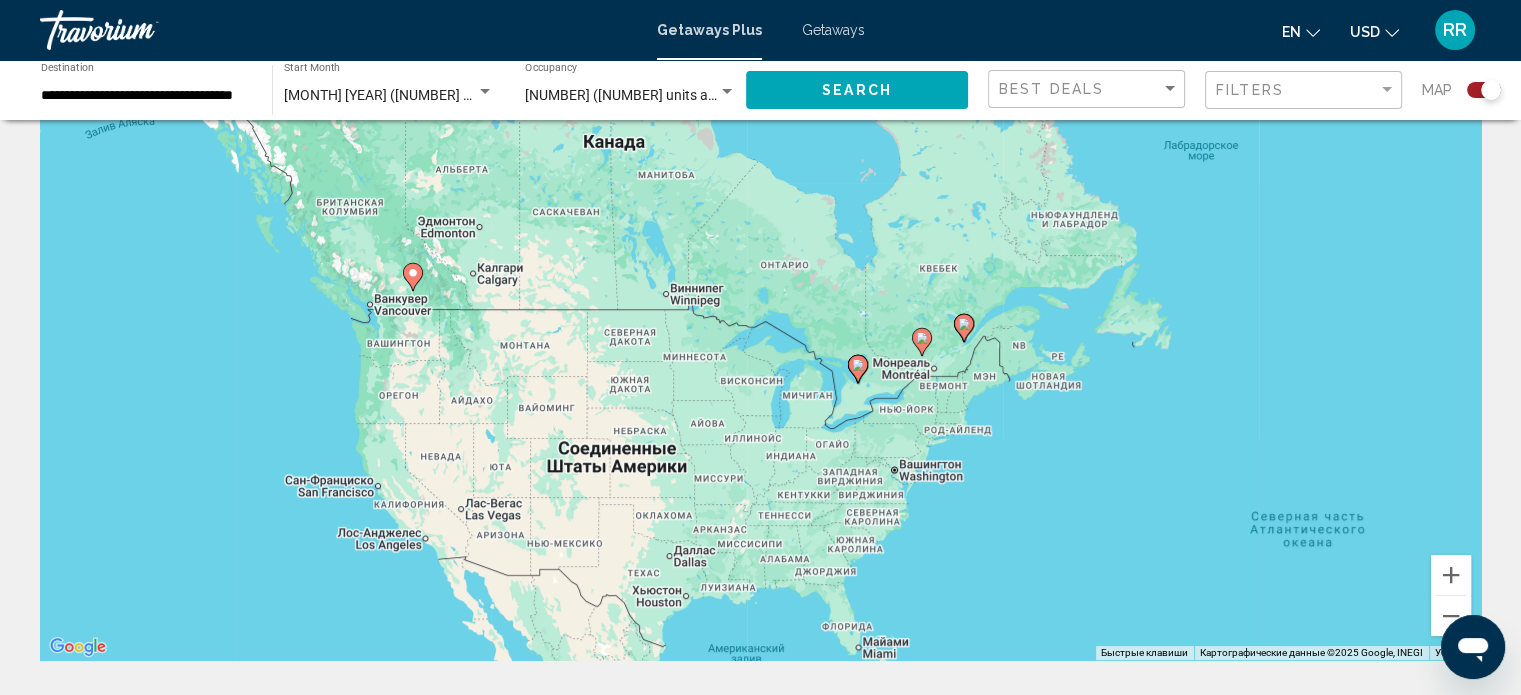 click 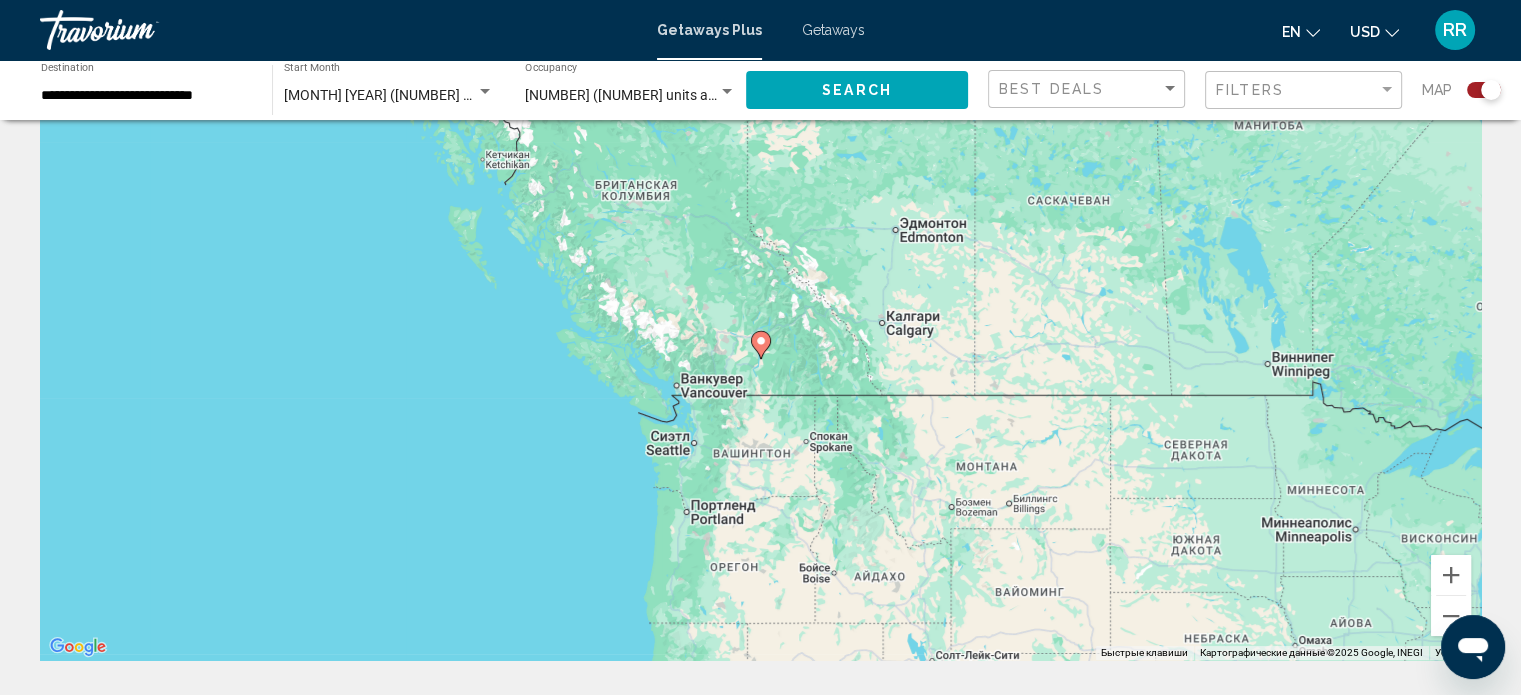 click 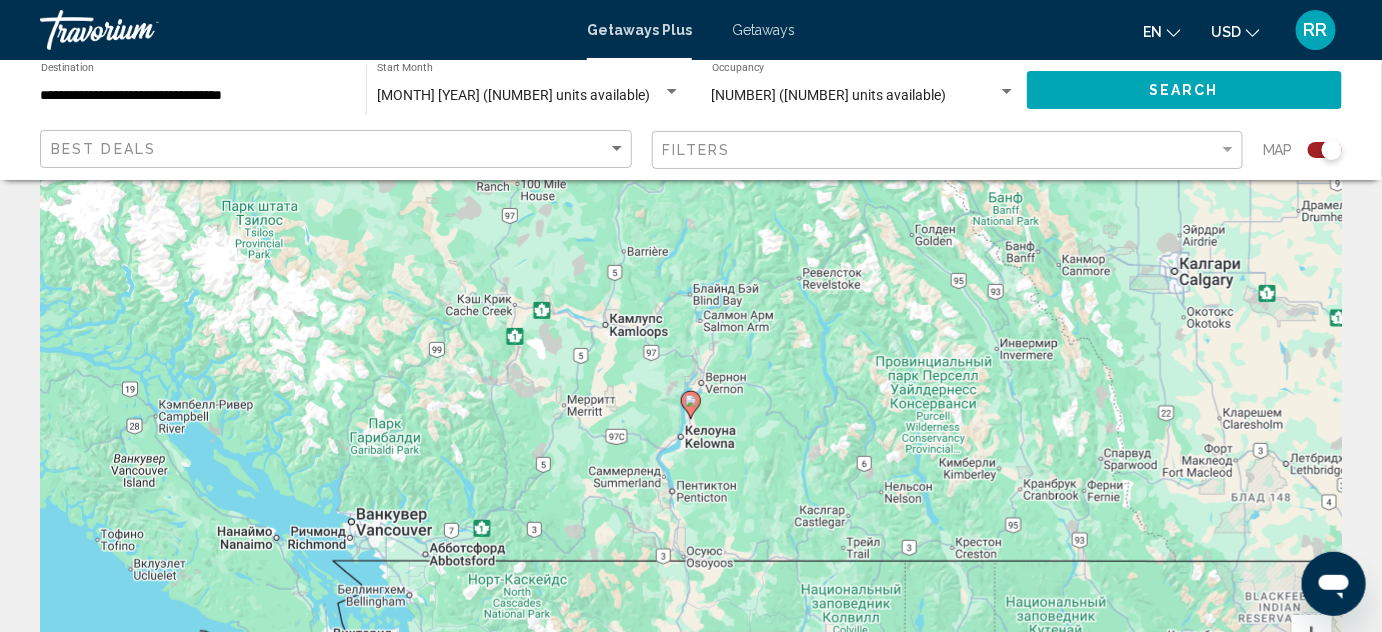 scroll, scrollTop: 170, scrollLeft: 0, axis: vertical 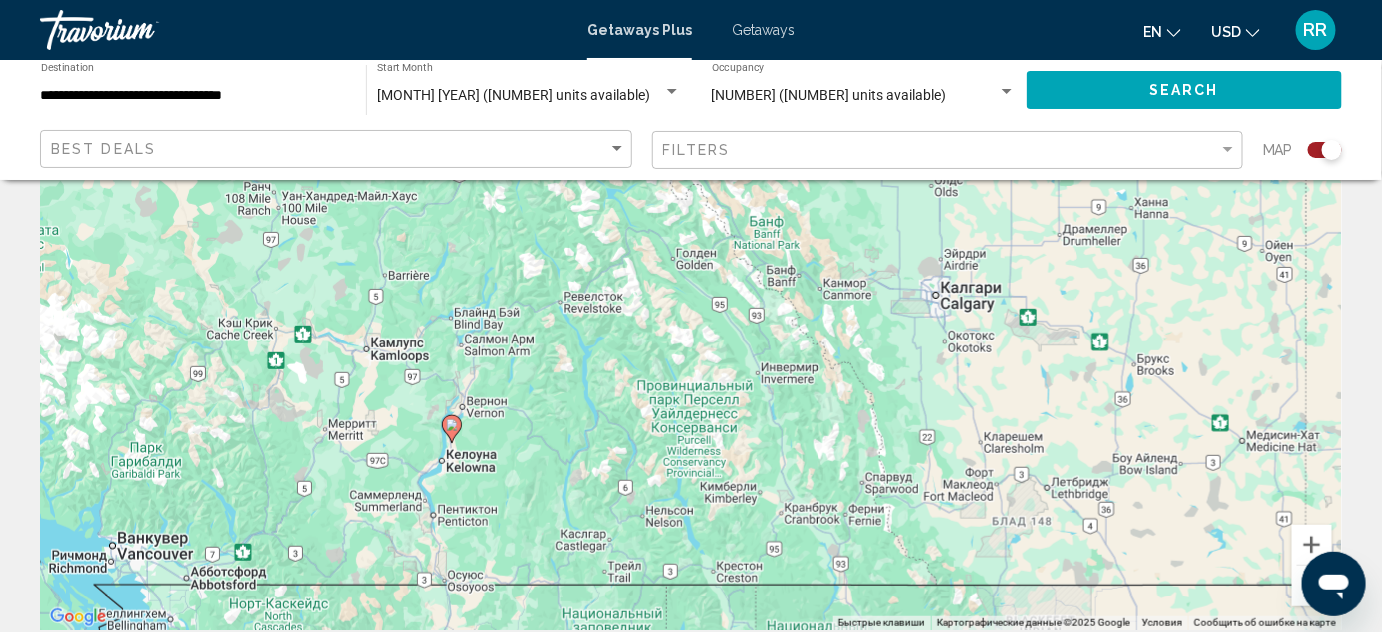 drag, startPoint x: 922, startPoint y: 308, endPoint x: 705, endPoint y: 397, distance: 234.54211 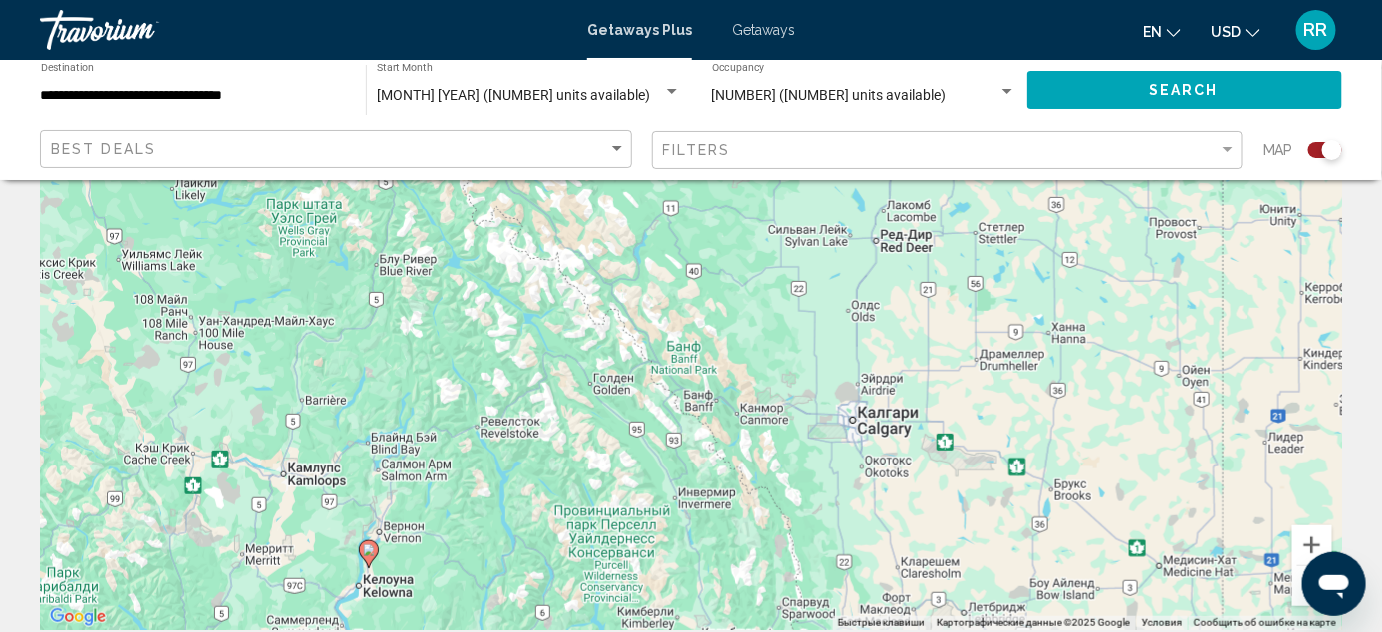 drag, startPoint x: 850, startPoint y: 373, endPoint x: 816, endPoint y: 421, distance: 58.821766 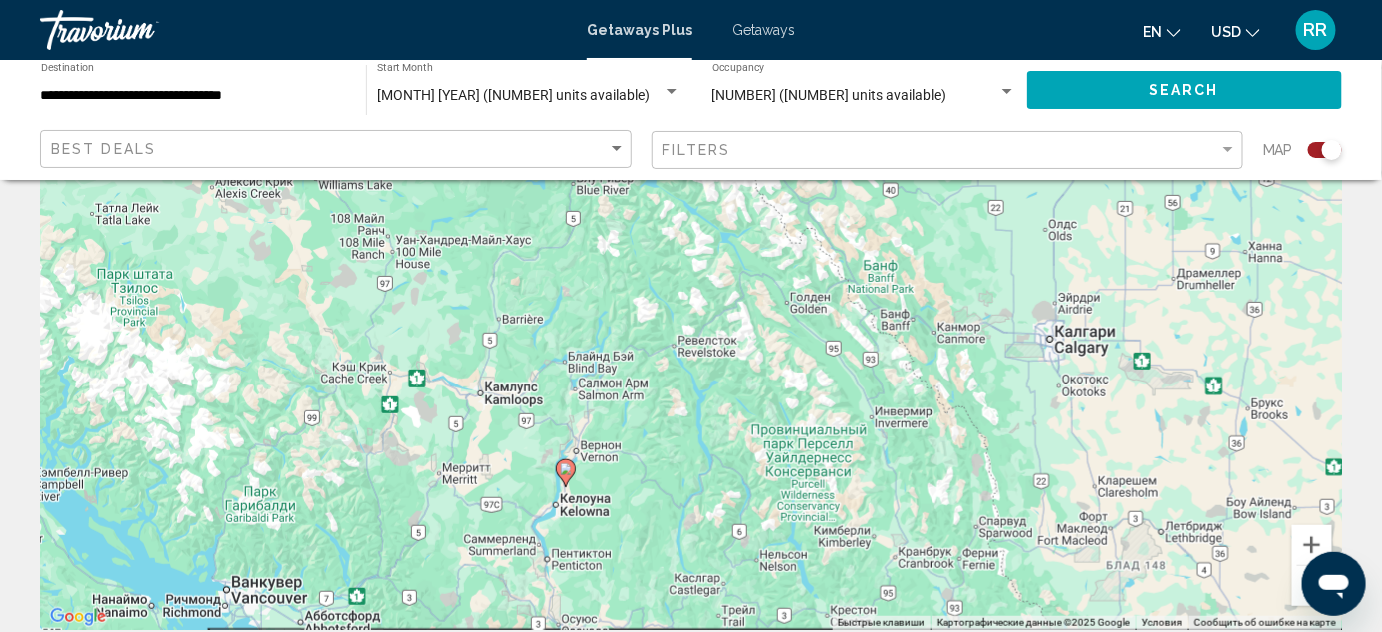 drag, startPoint x: 703, startPoint y: 402, endPoint x: 906, endPoint y: 318, distance: 219.69296 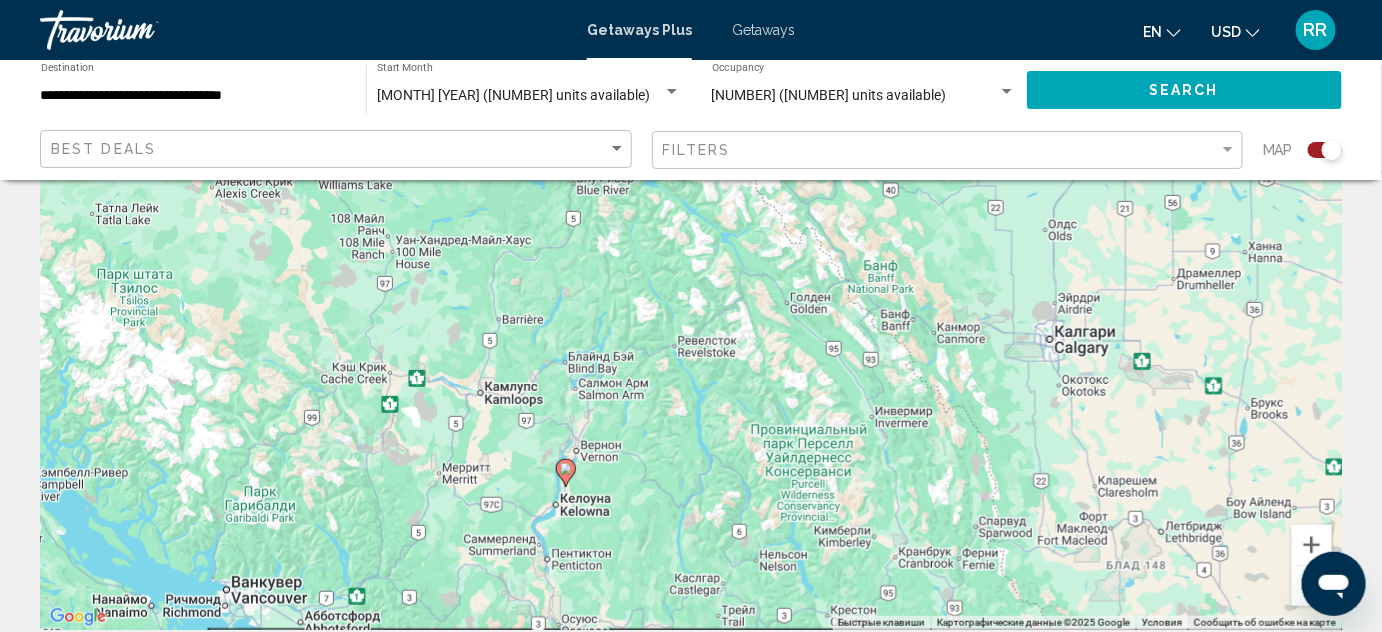 click 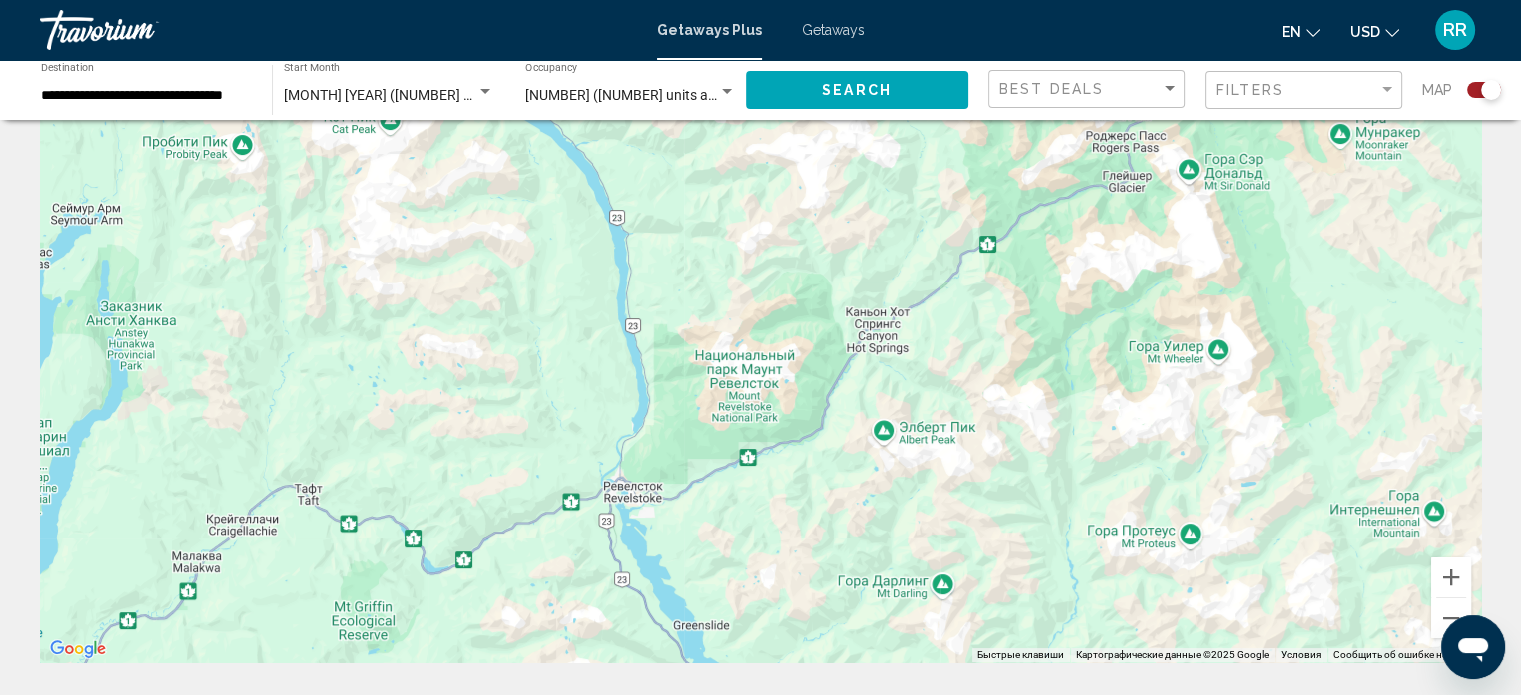 scroll, scrollTop: 100, scrollLeft: 0, axis: vertical 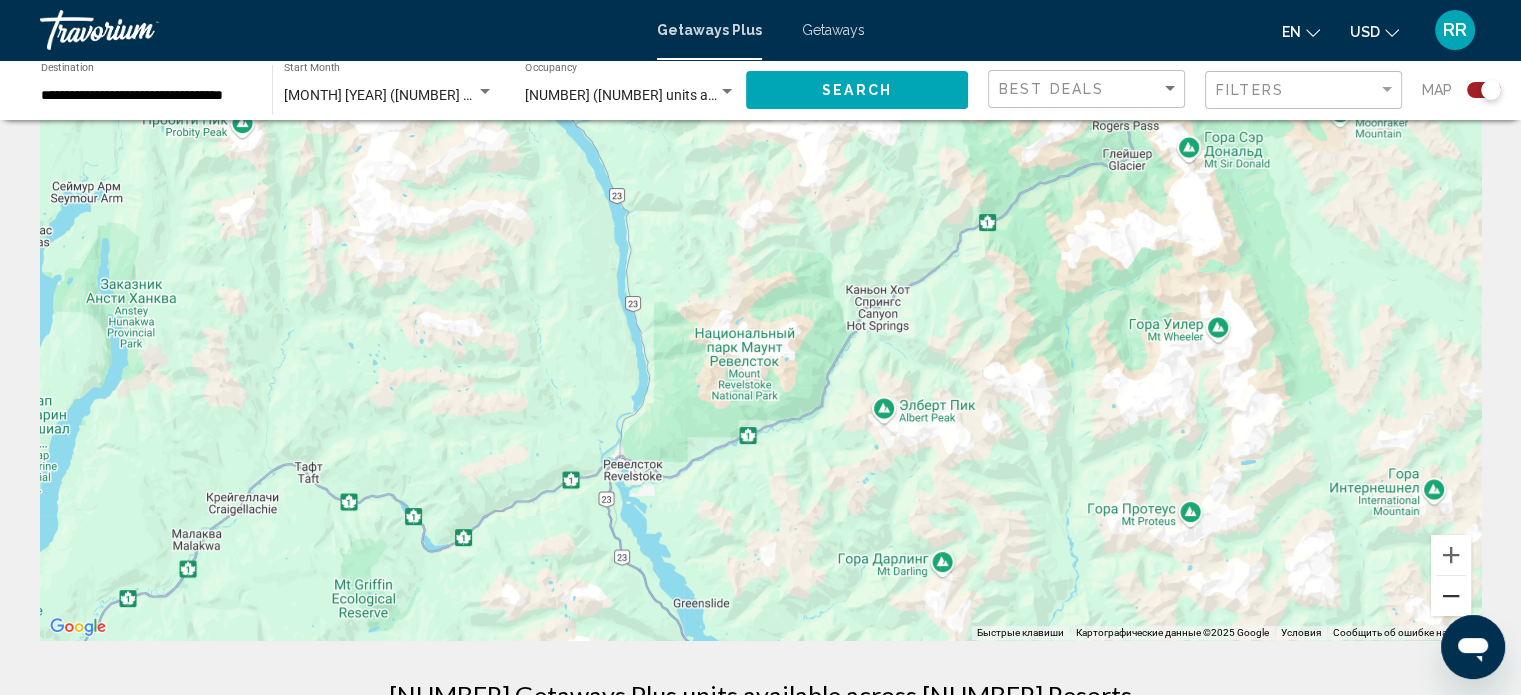 click at bounding box center (1451, 596) 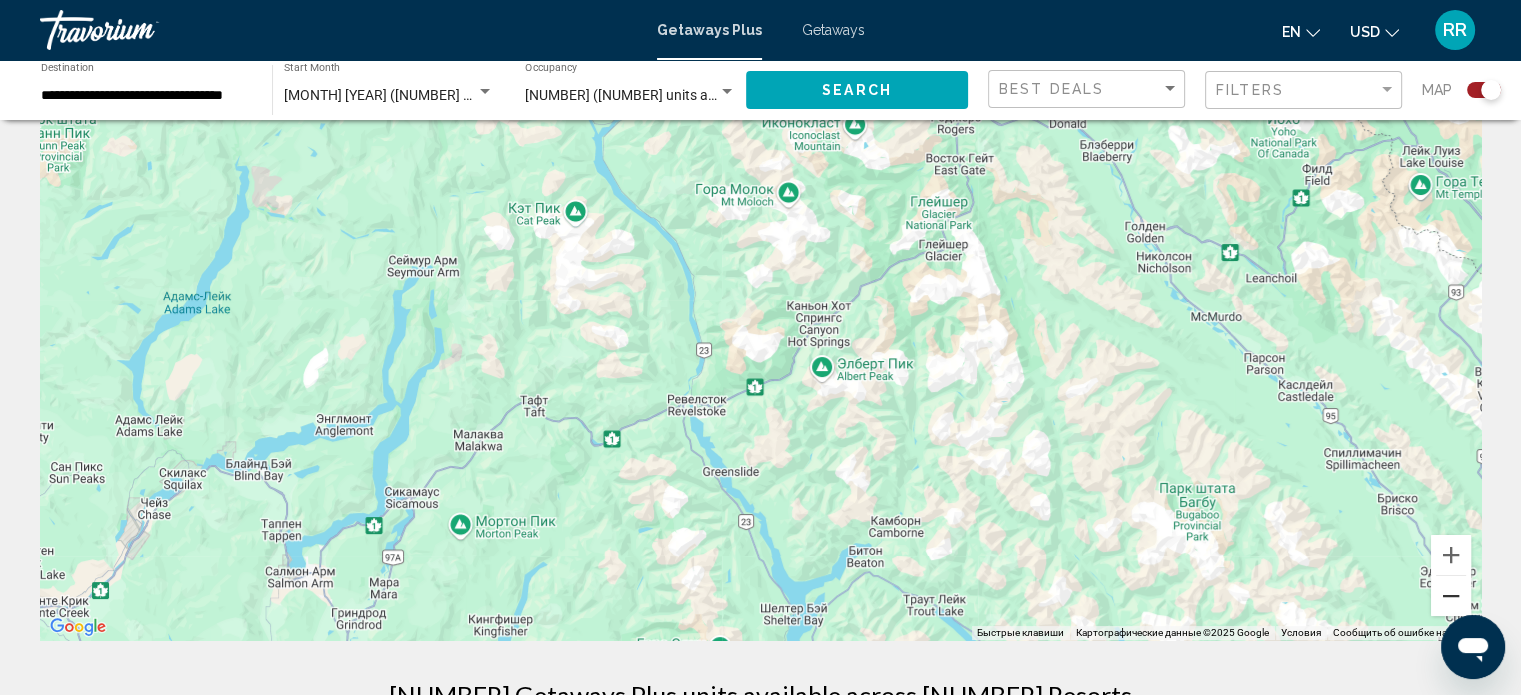 click at bounding box center [1451, 596] 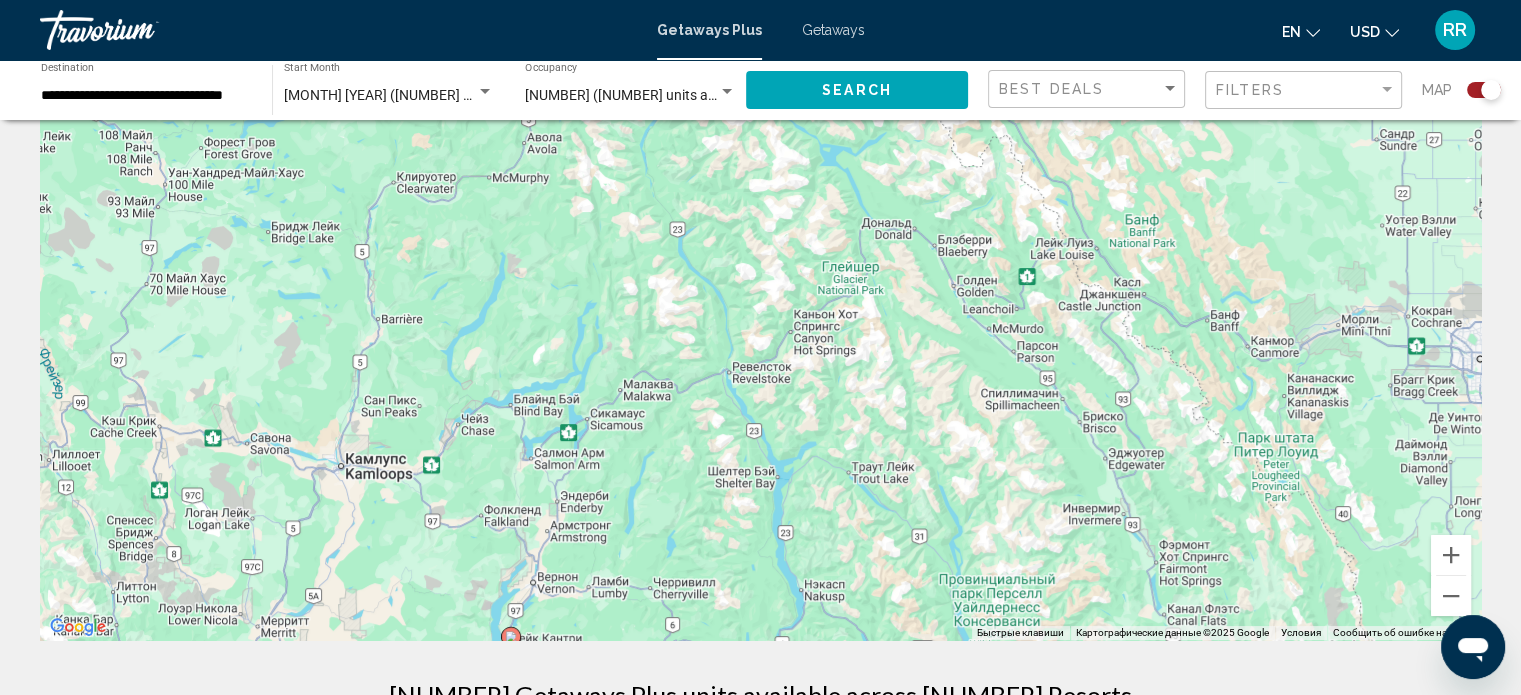 click 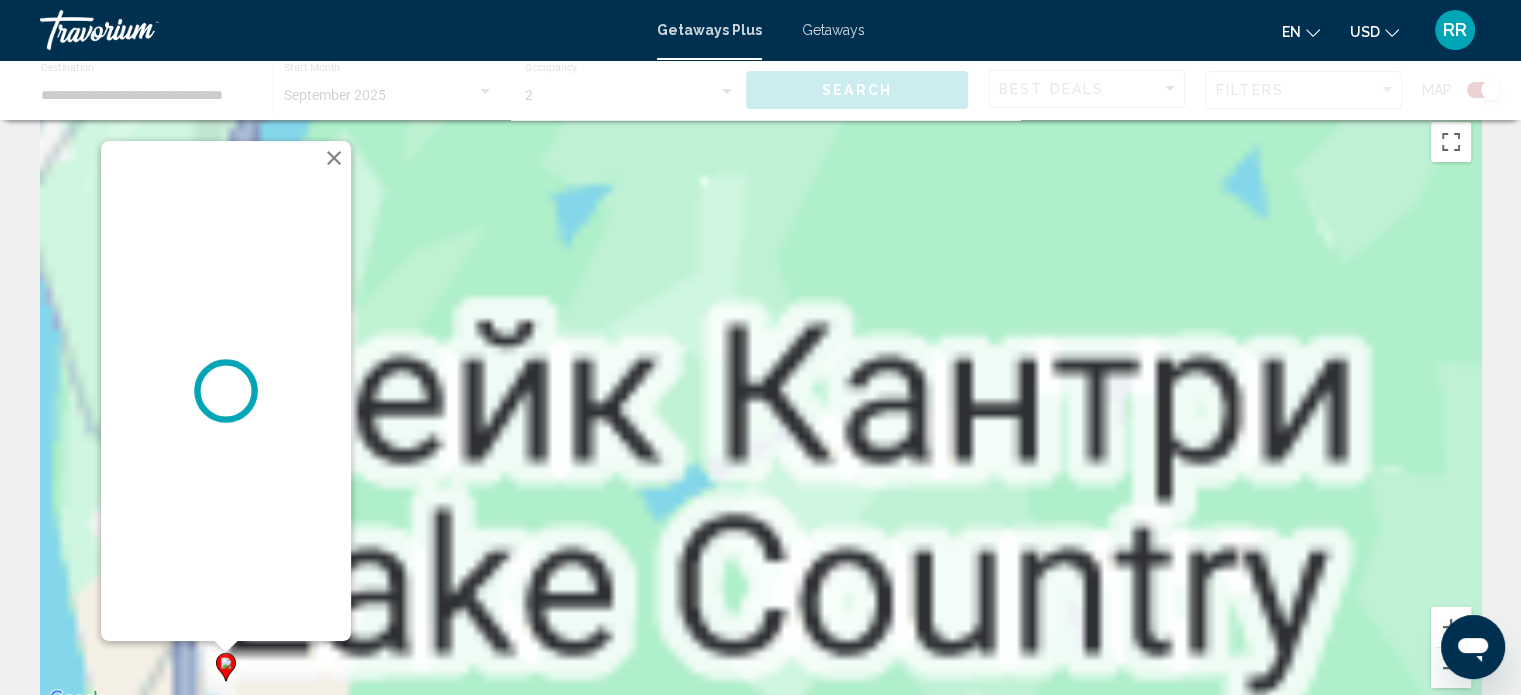 scroll, scrollTop: 0, scrollLeft: 0, axis: both 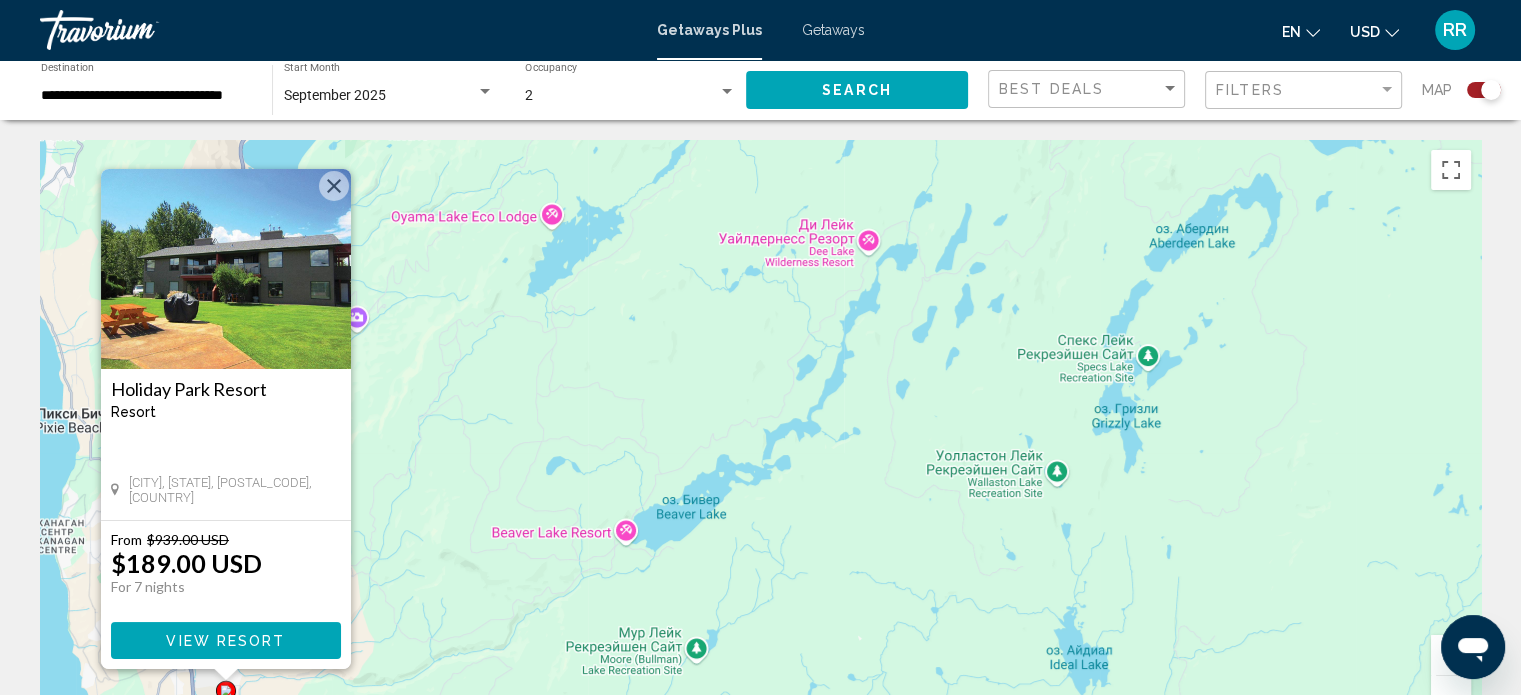 click on "View Resort" at bounding box center (225, 641) 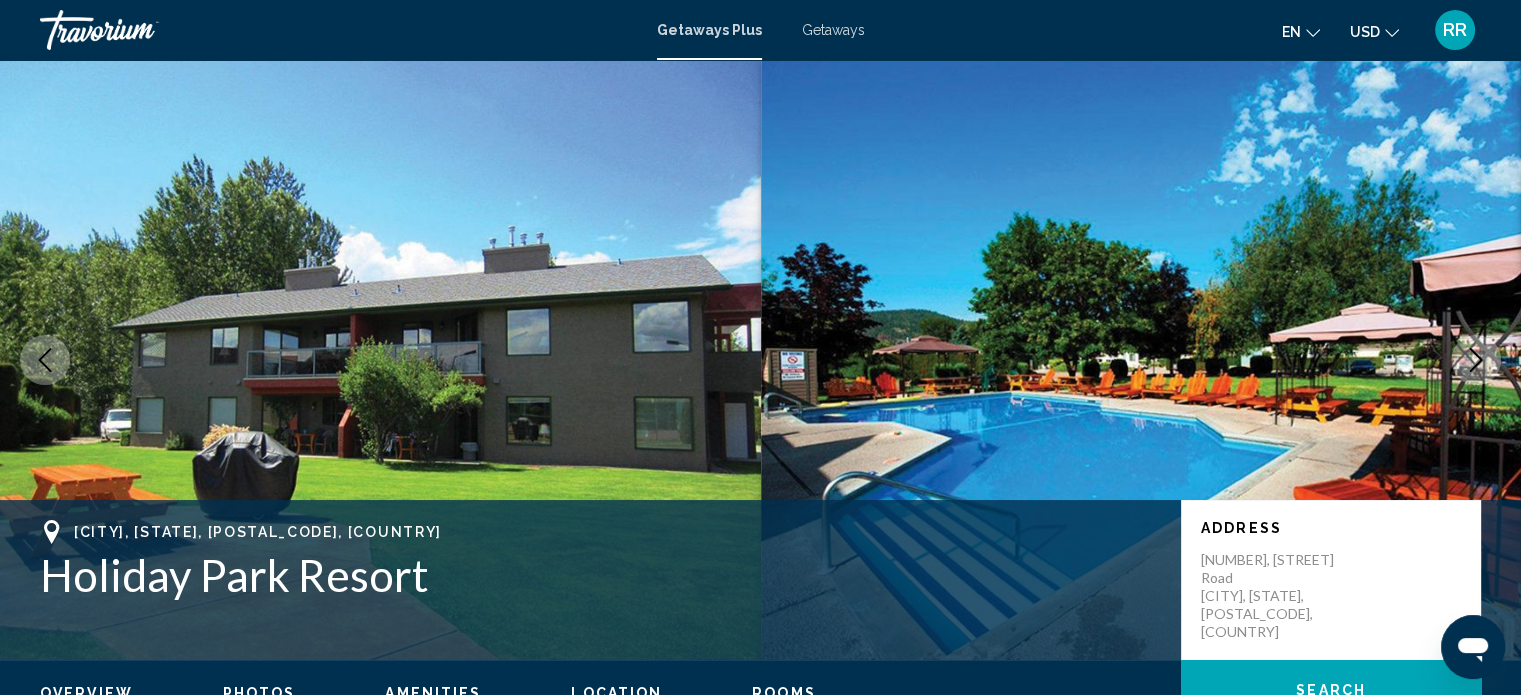 scroll, scrollTop: 12, scrollLeft: 0, axis: vertical 